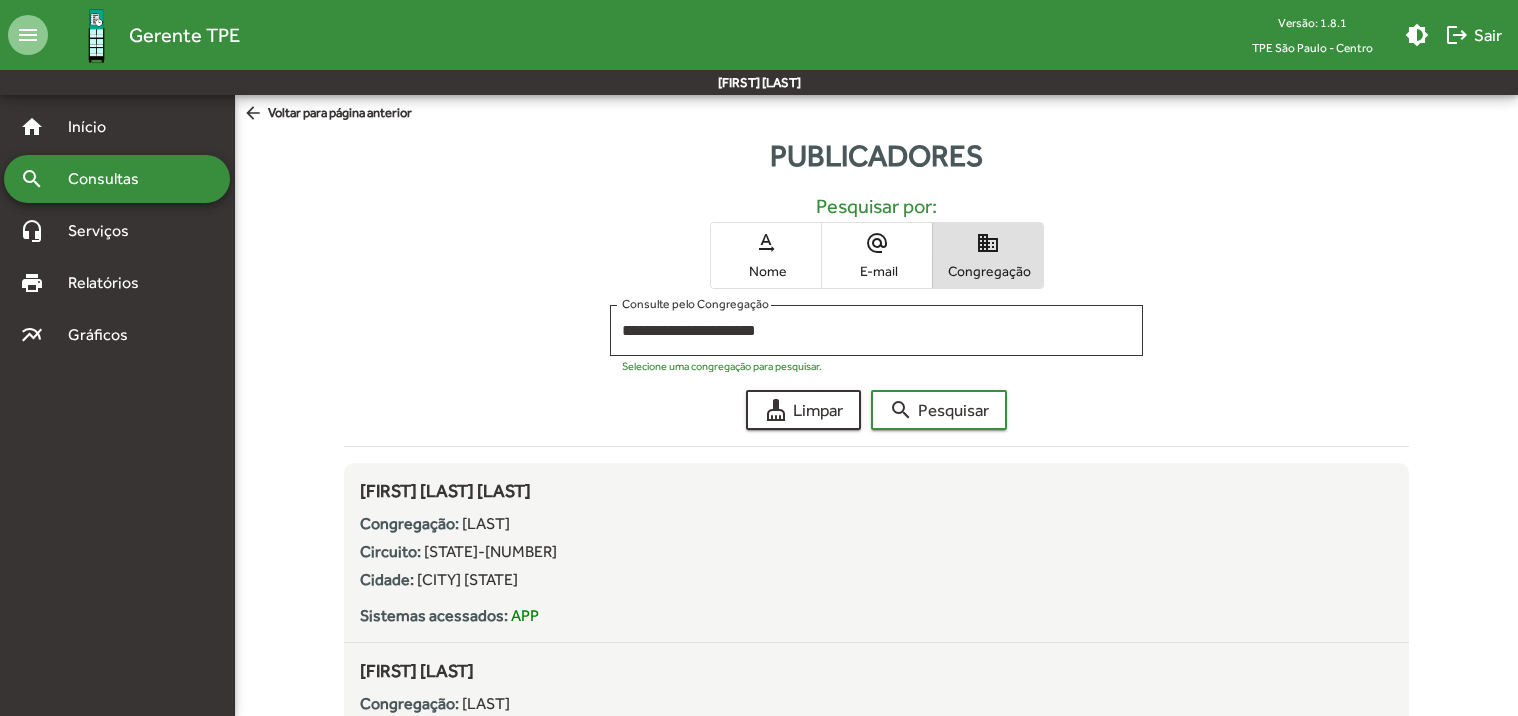 scroll, scrollTop: 200, scrollLeft: 0, axis: vertical 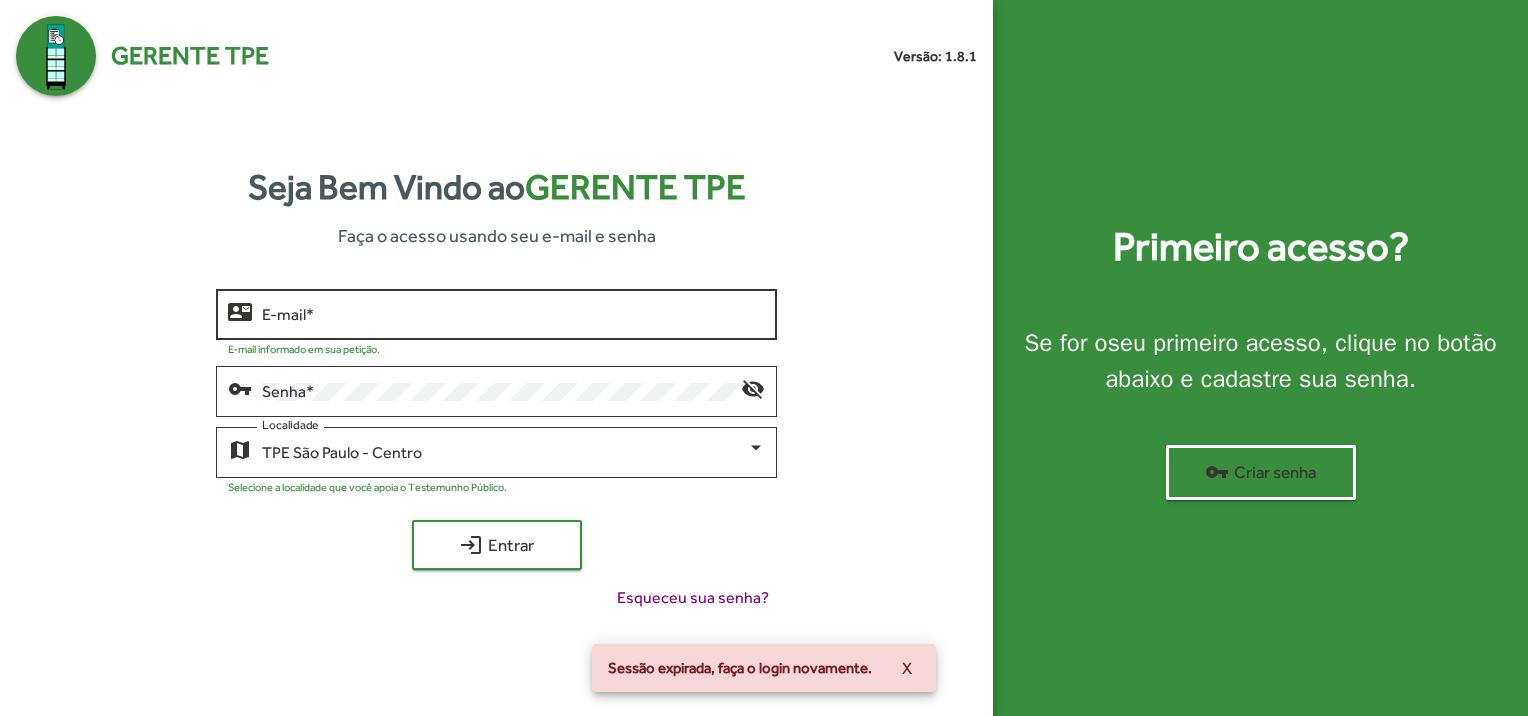 click on "E-mail   *" at bounding box center (513, 315) 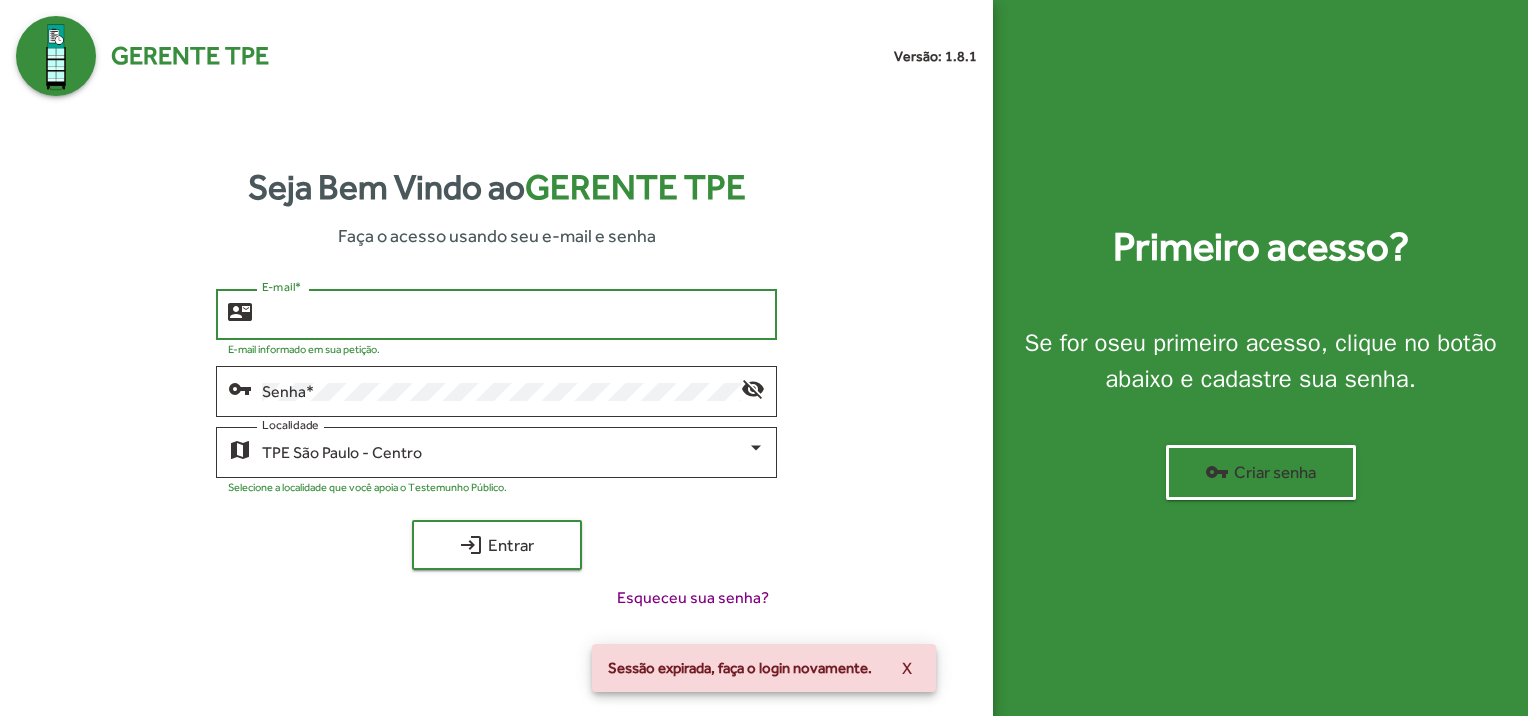 type on "**********" 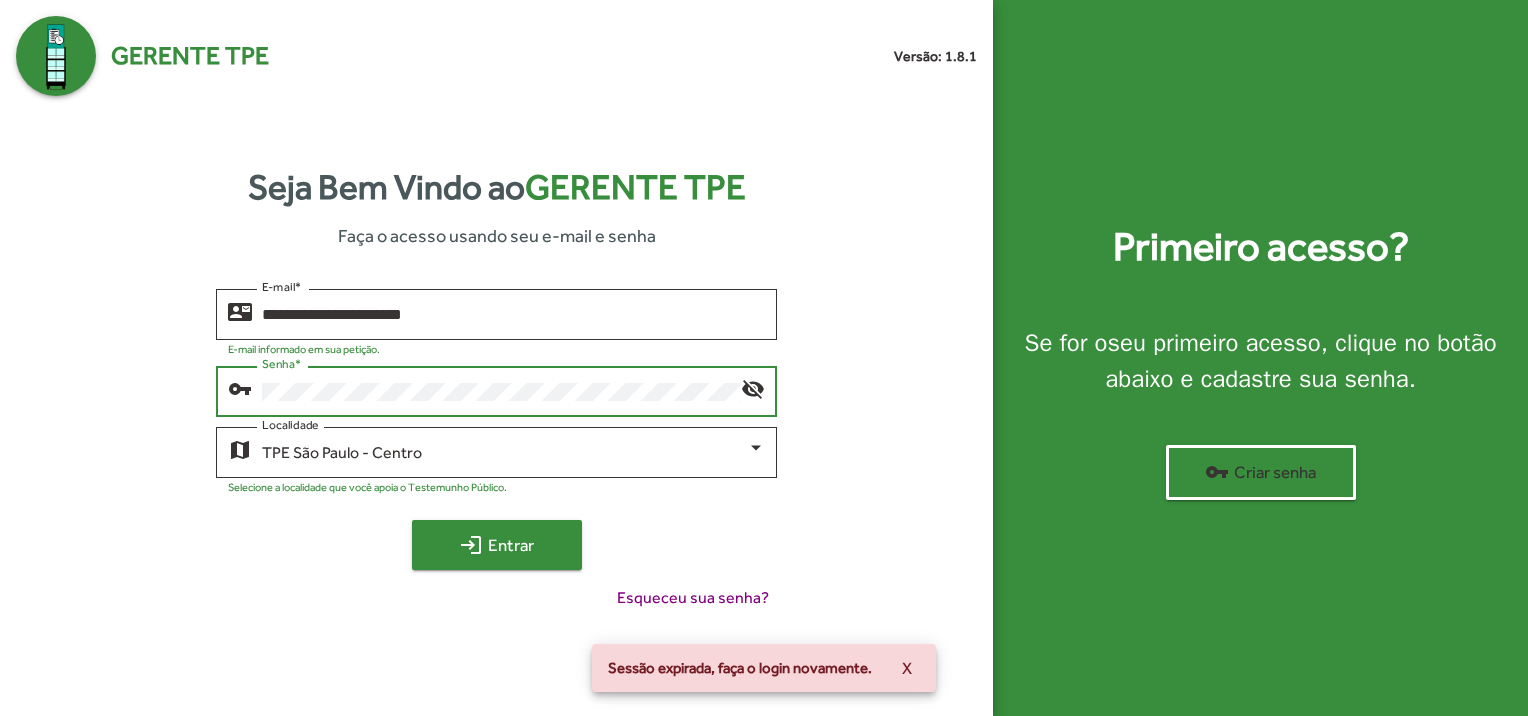 click on "login  Entrar" 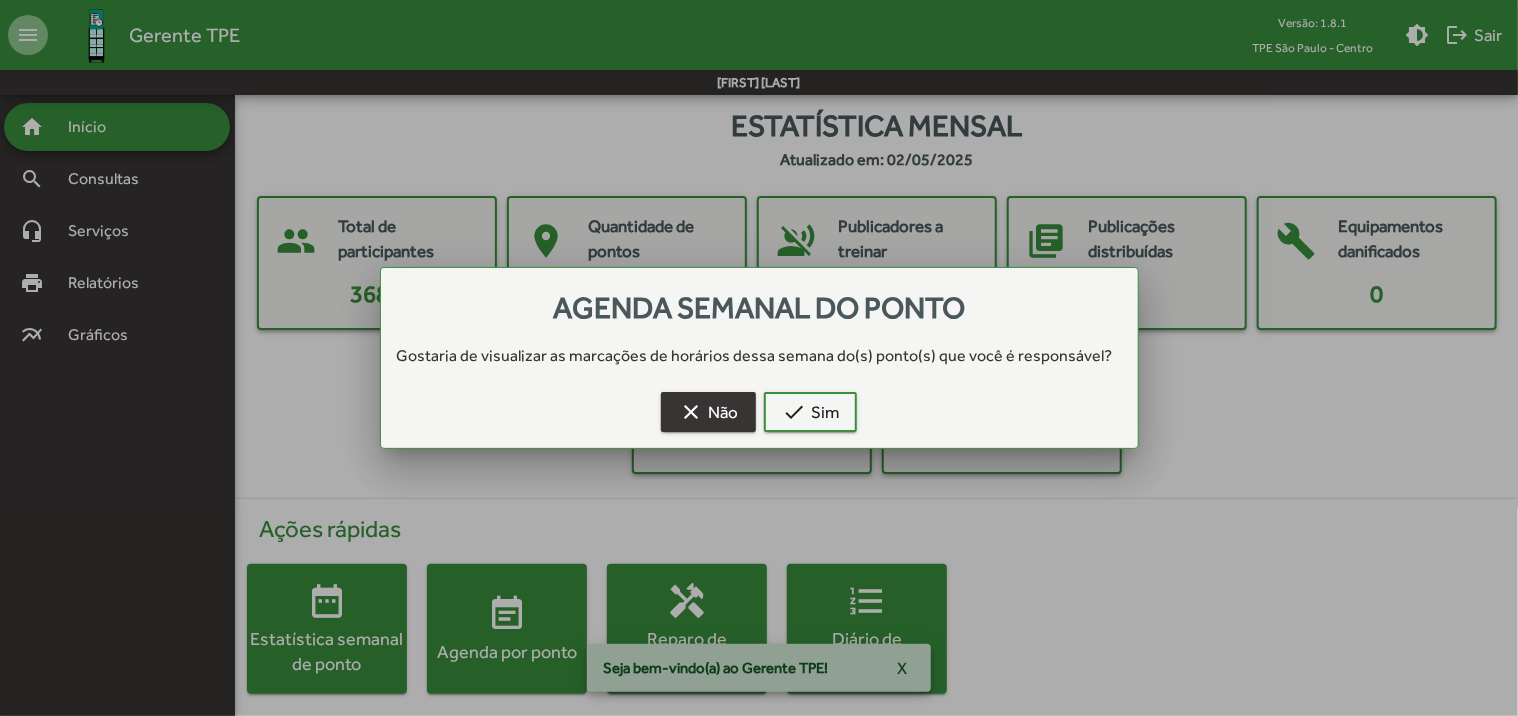 click on "clear" at bounding box center [691, 412] 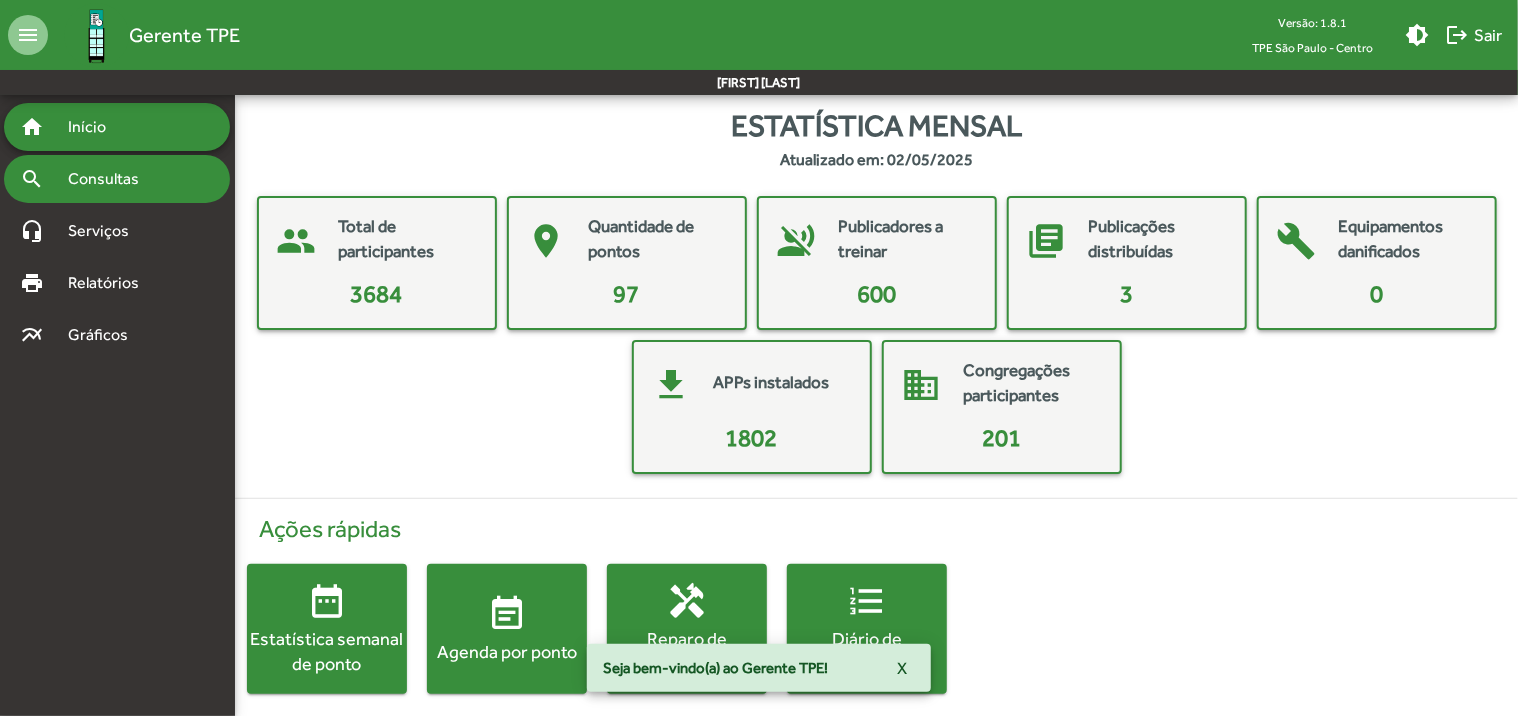 click on "Consultas" at bounding box center (110, 179) 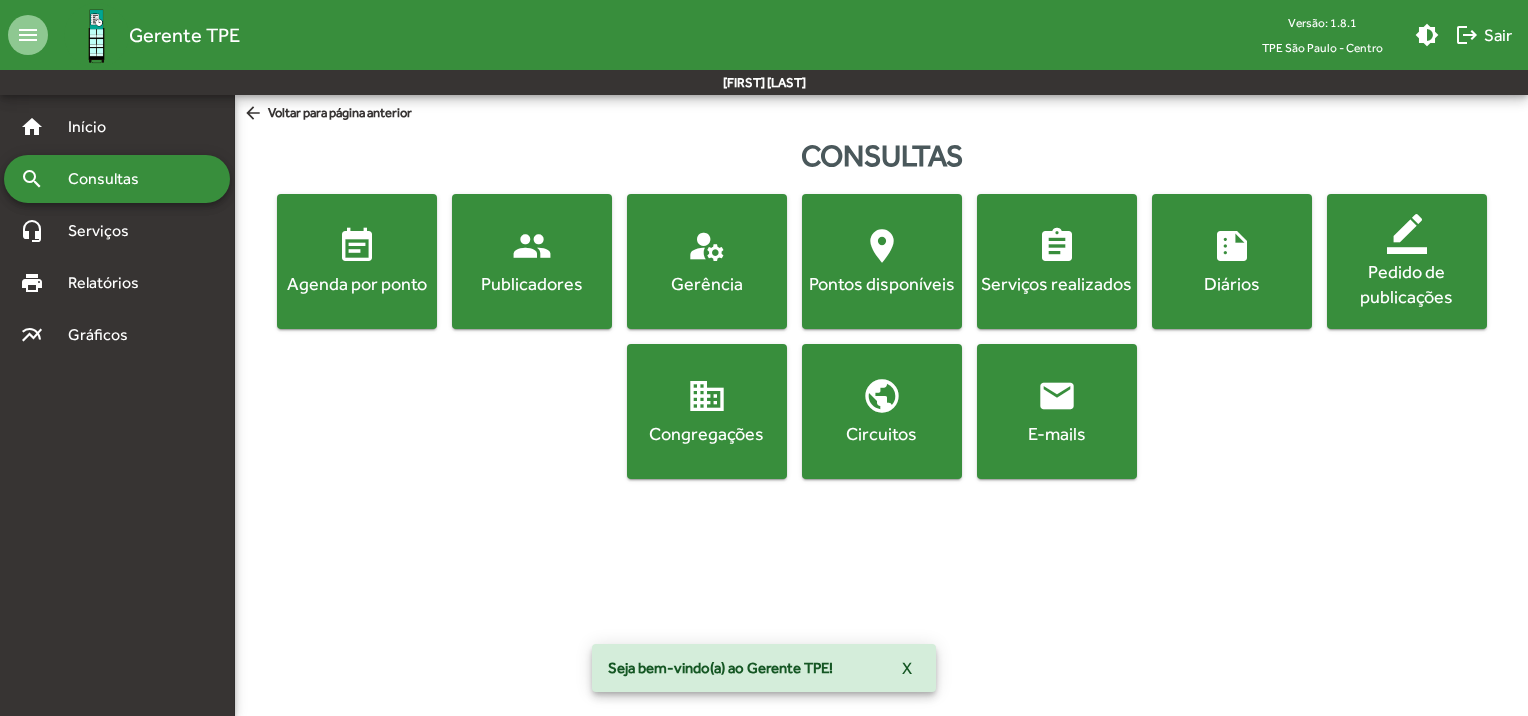 click on "people  Publicadores" 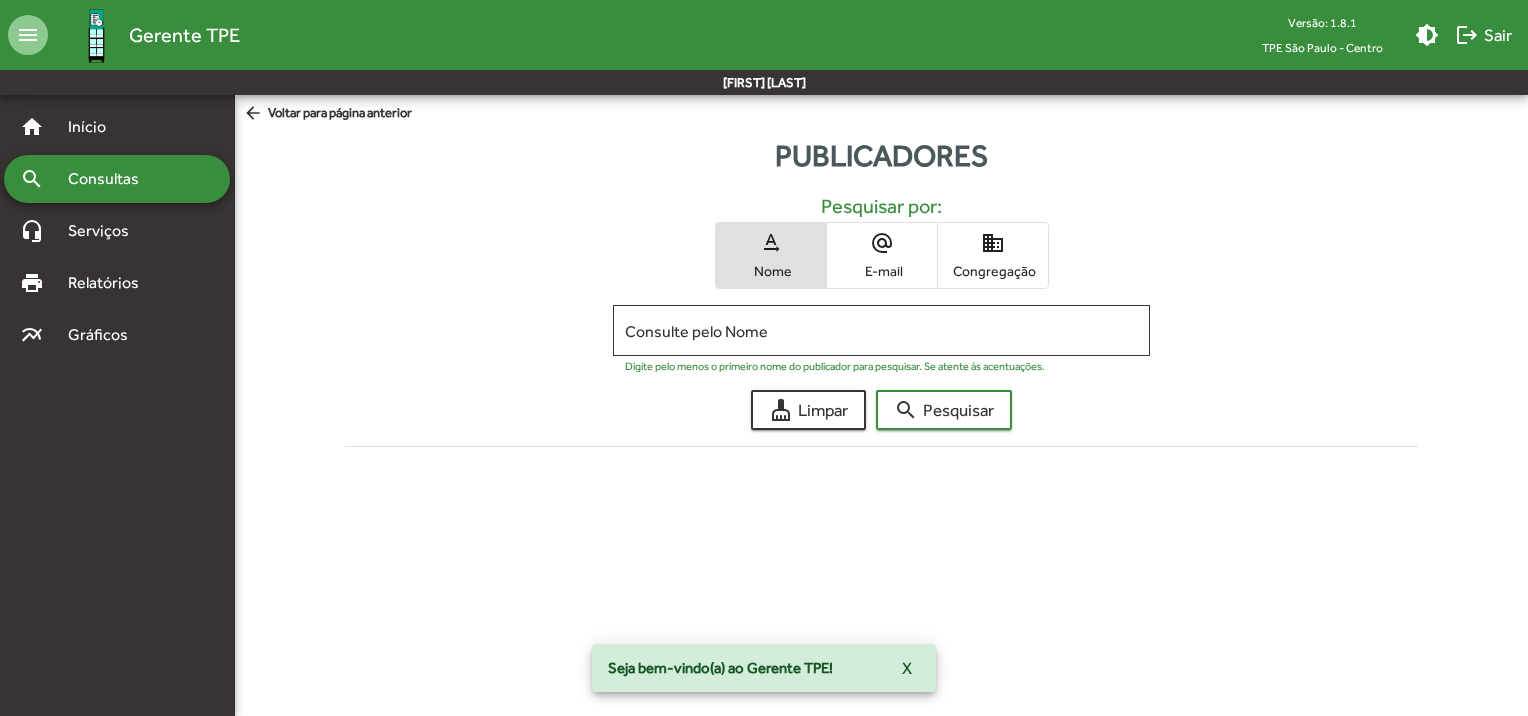 click on "Congregação" at bounding box center [993, 271] 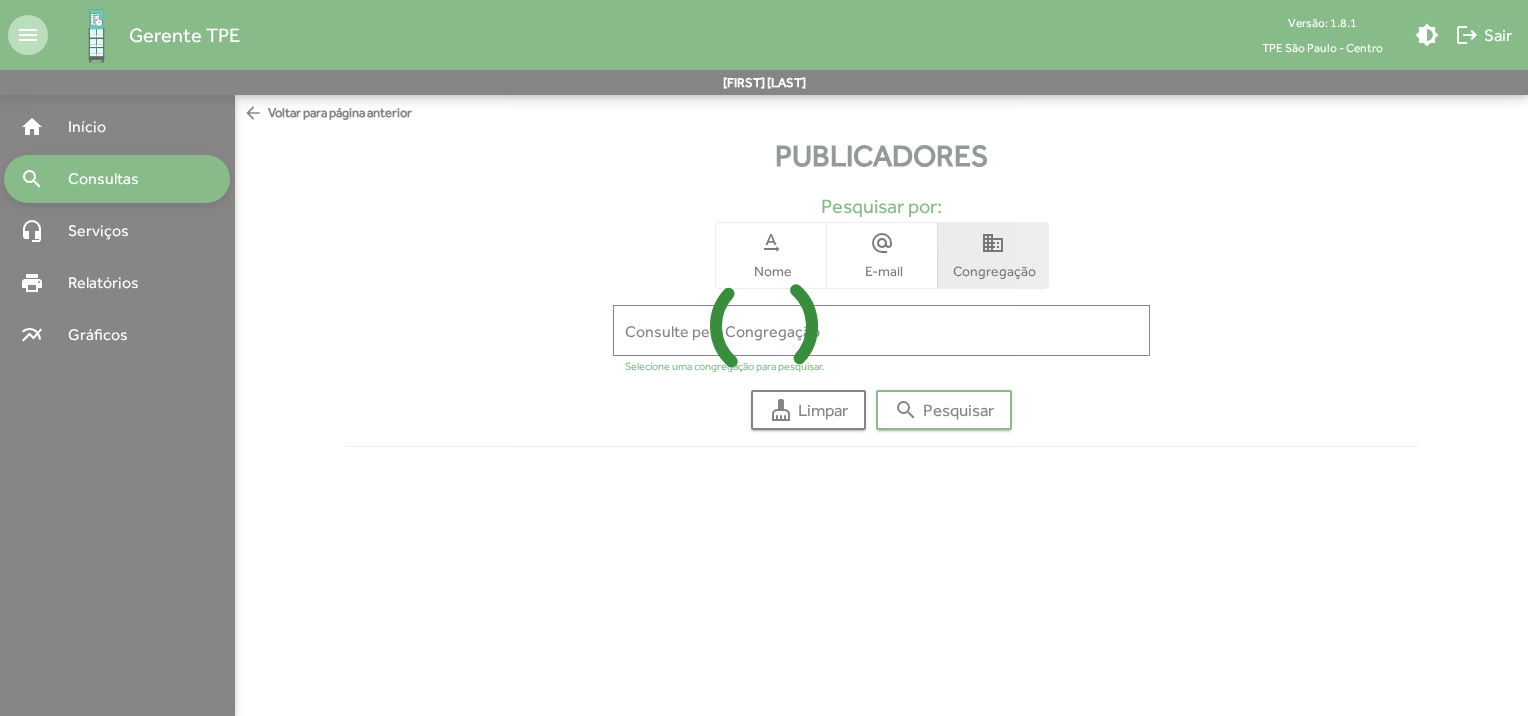 click 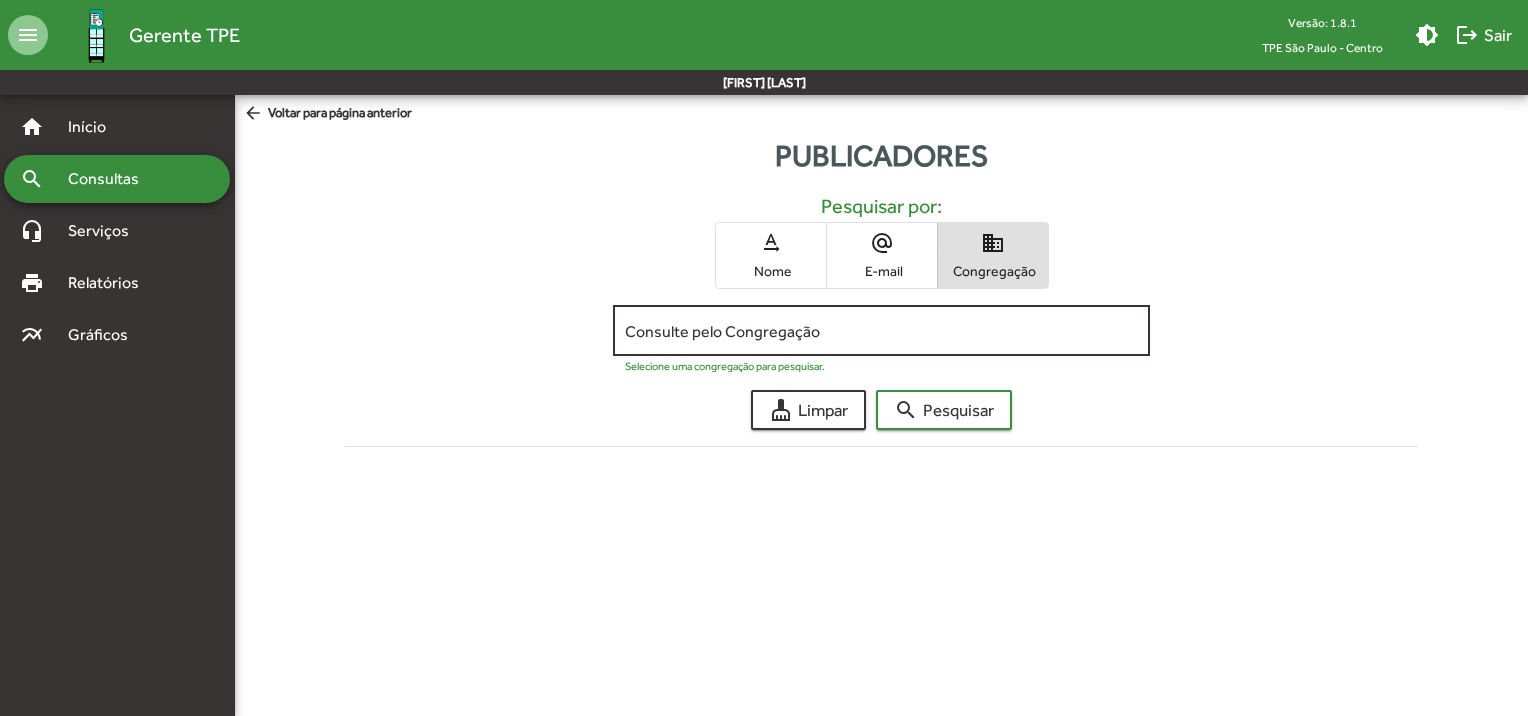 click on "Consulte pelo Congregação" at bounding box center [881, 331] 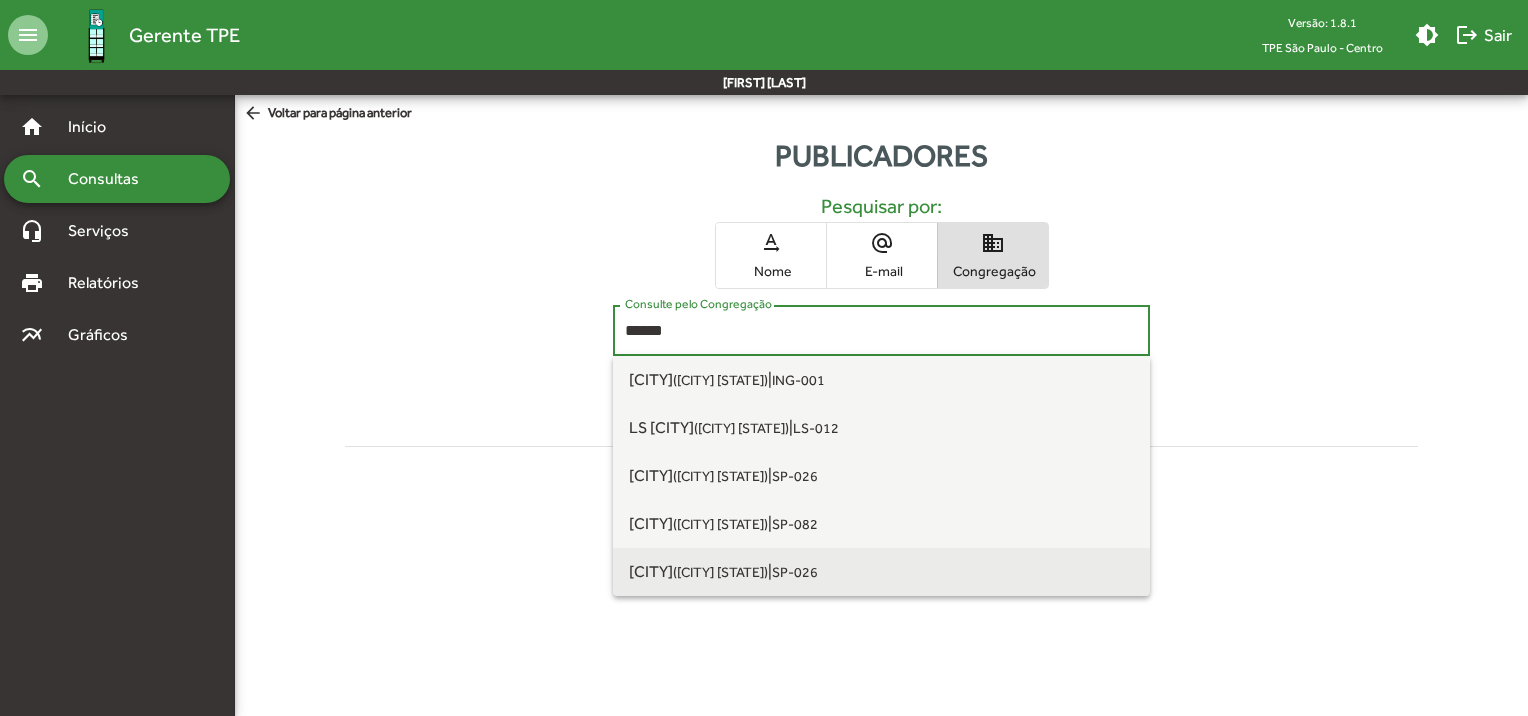 click on "[CITY] ([CITY] [STATE]) | [CODE]" at bounding box center [881, 572] 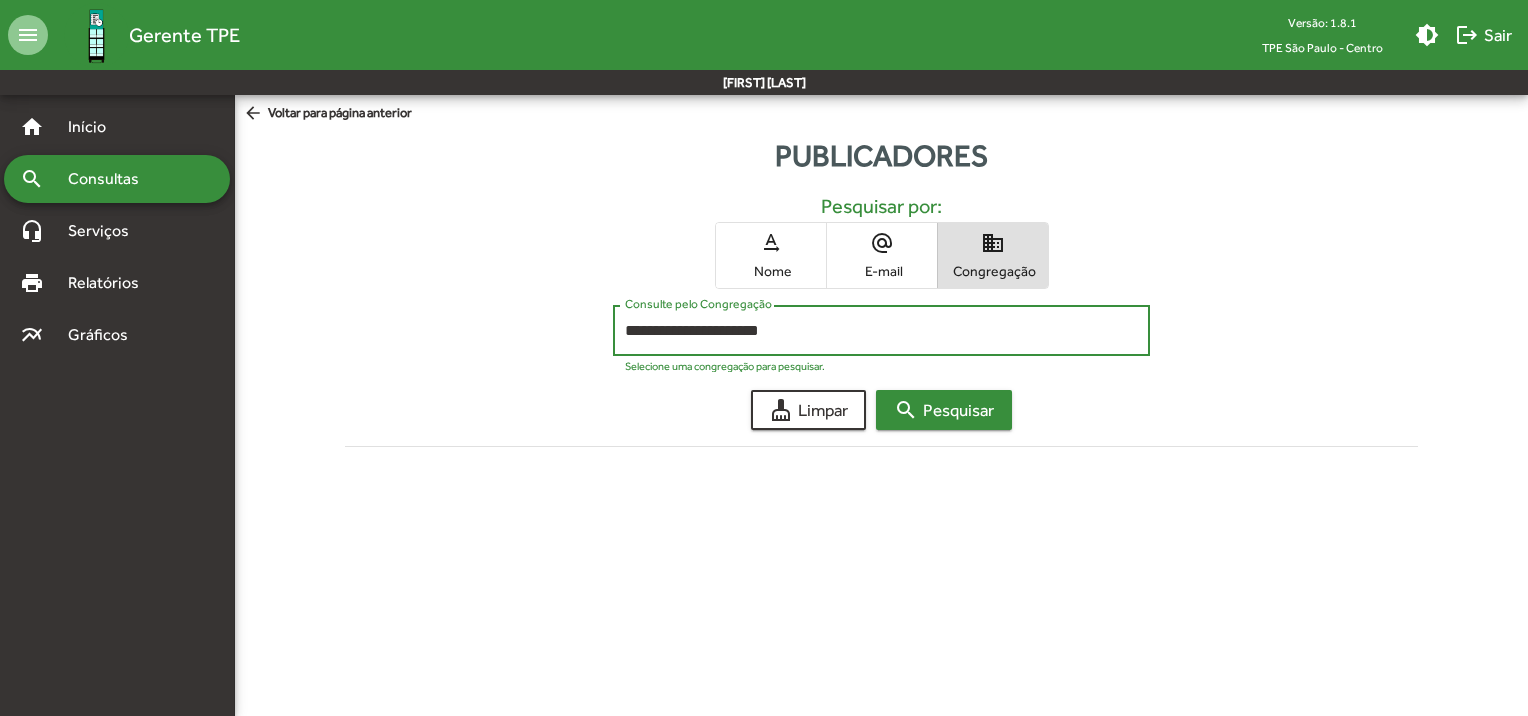 click on "search  Pesquisar" 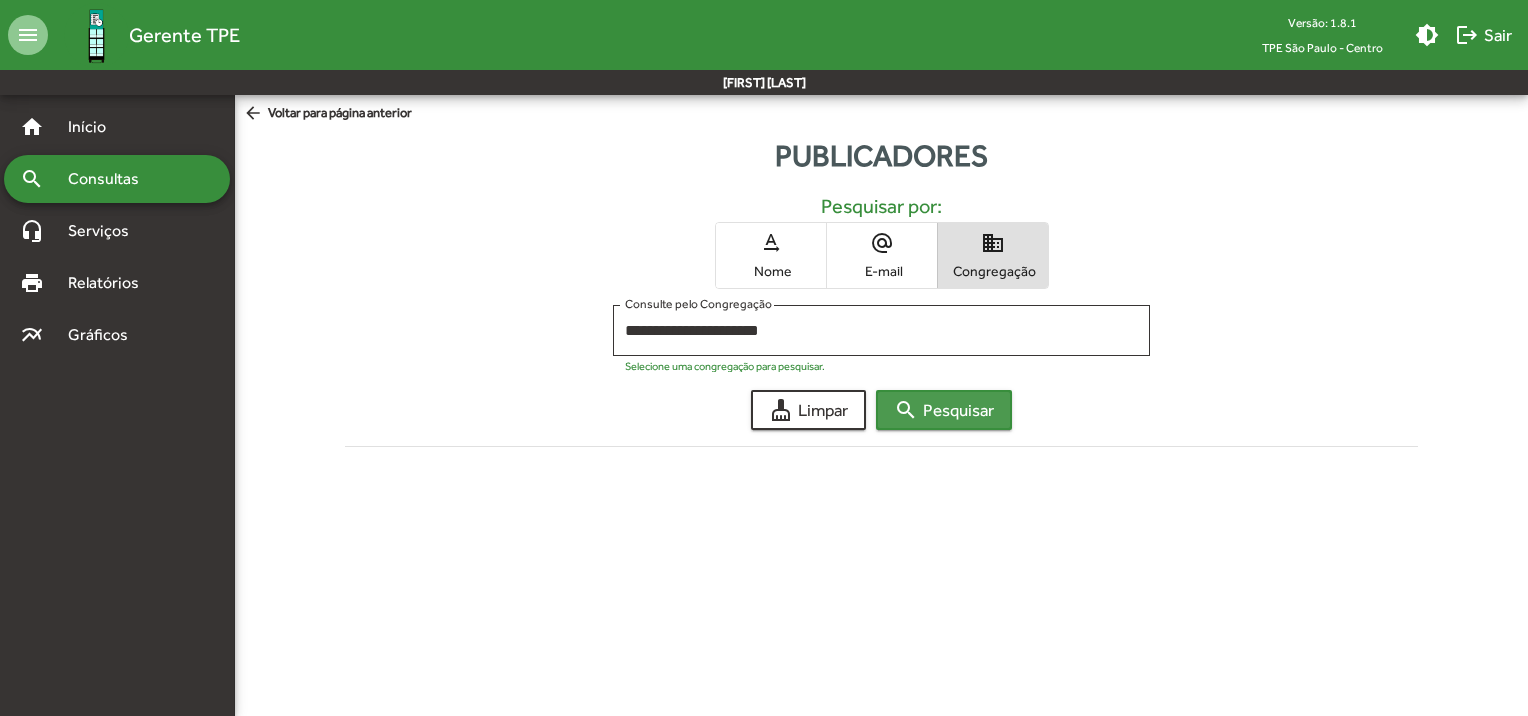 click on "search  Pesquisar" 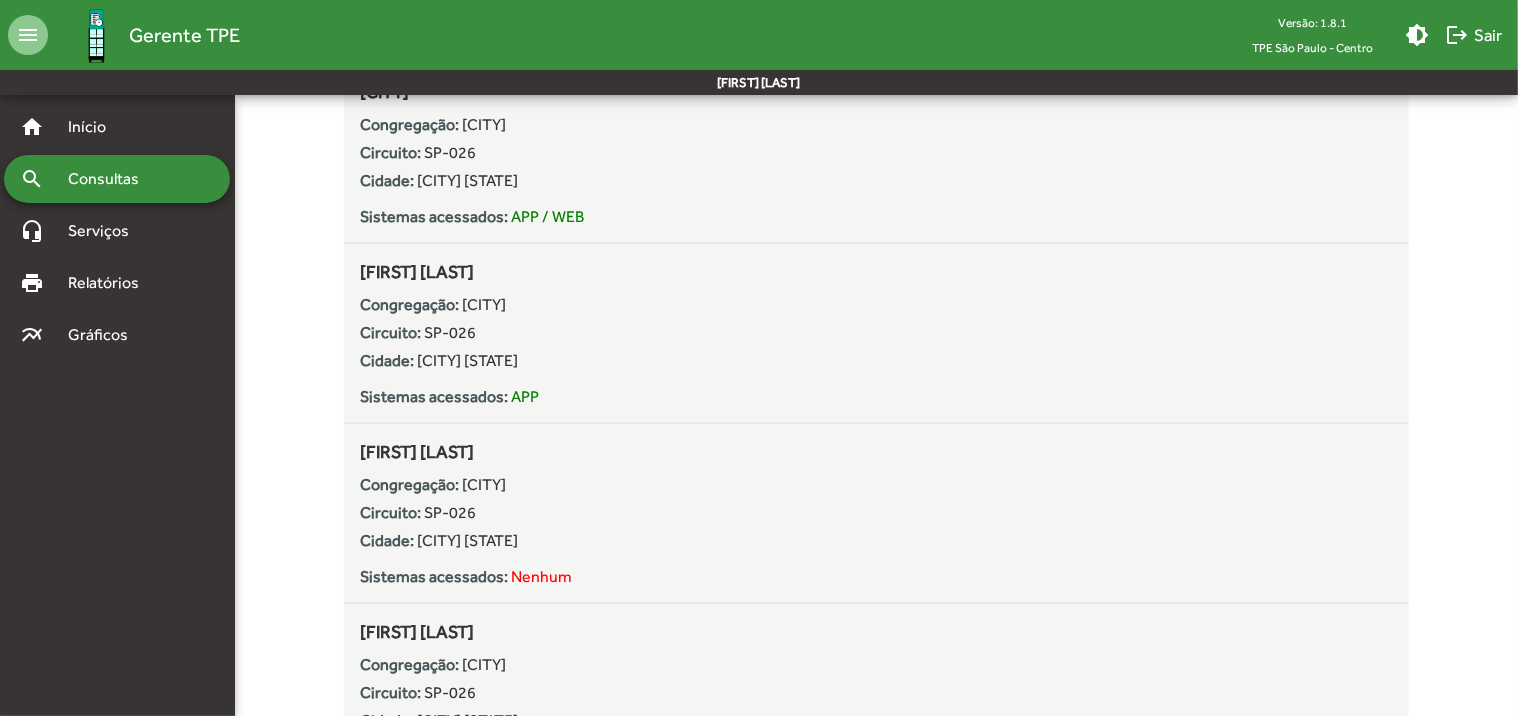 scroll, scrollTop: 900, scrollLeft: 0, axis: vertical 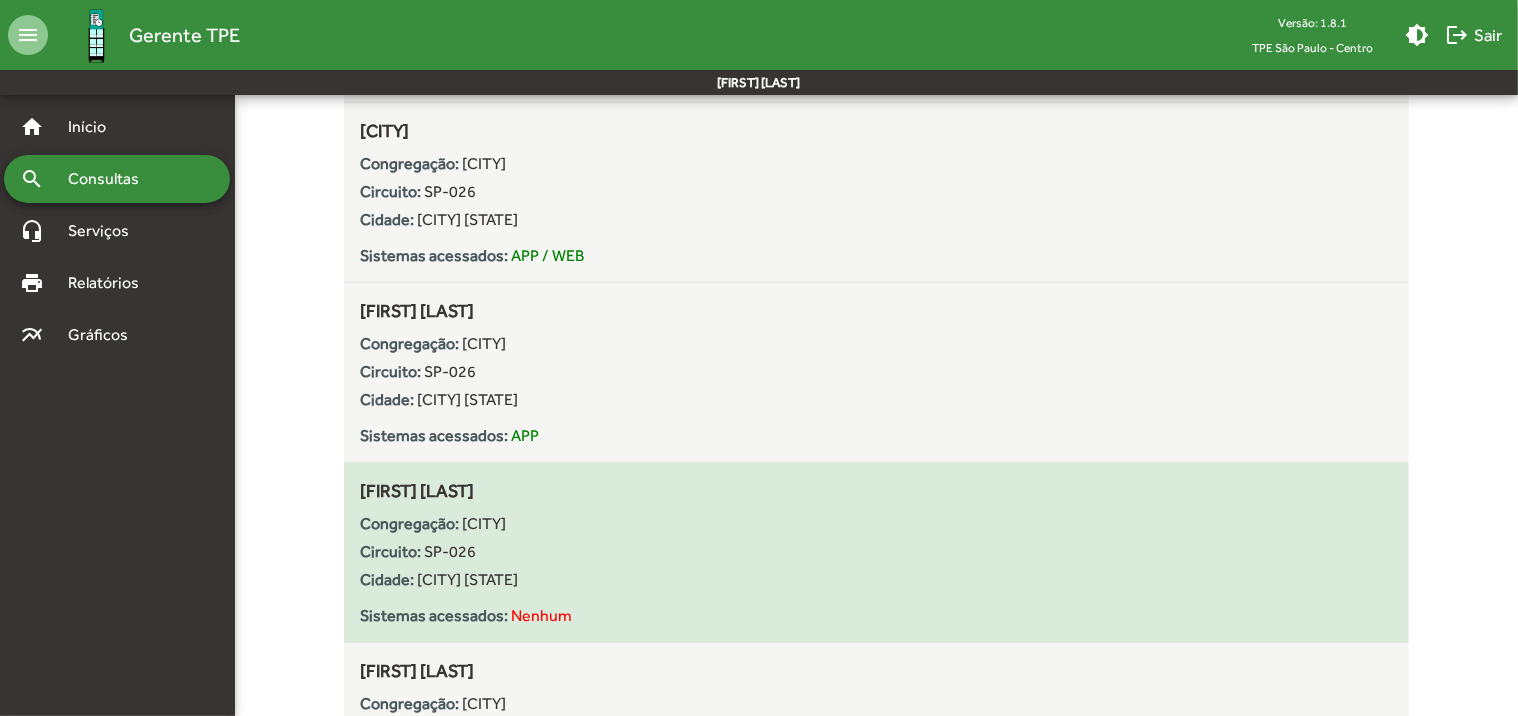 drag, startPoint x: 363, startPoint y: 486, endPoint x: 511, endPoint y: 490, distance: 148.05405 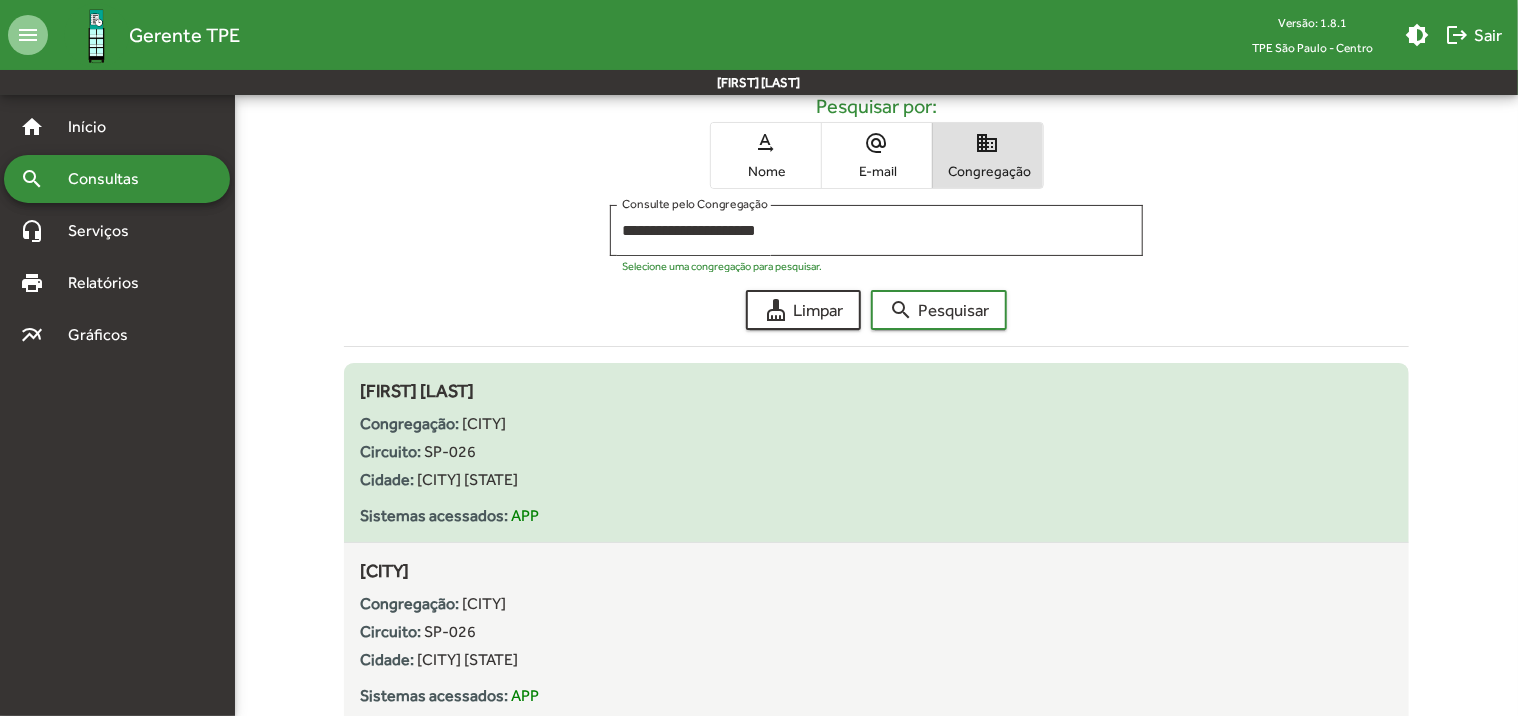 scroll, scrollTop: 0, scrollLeft: 0, axis: both 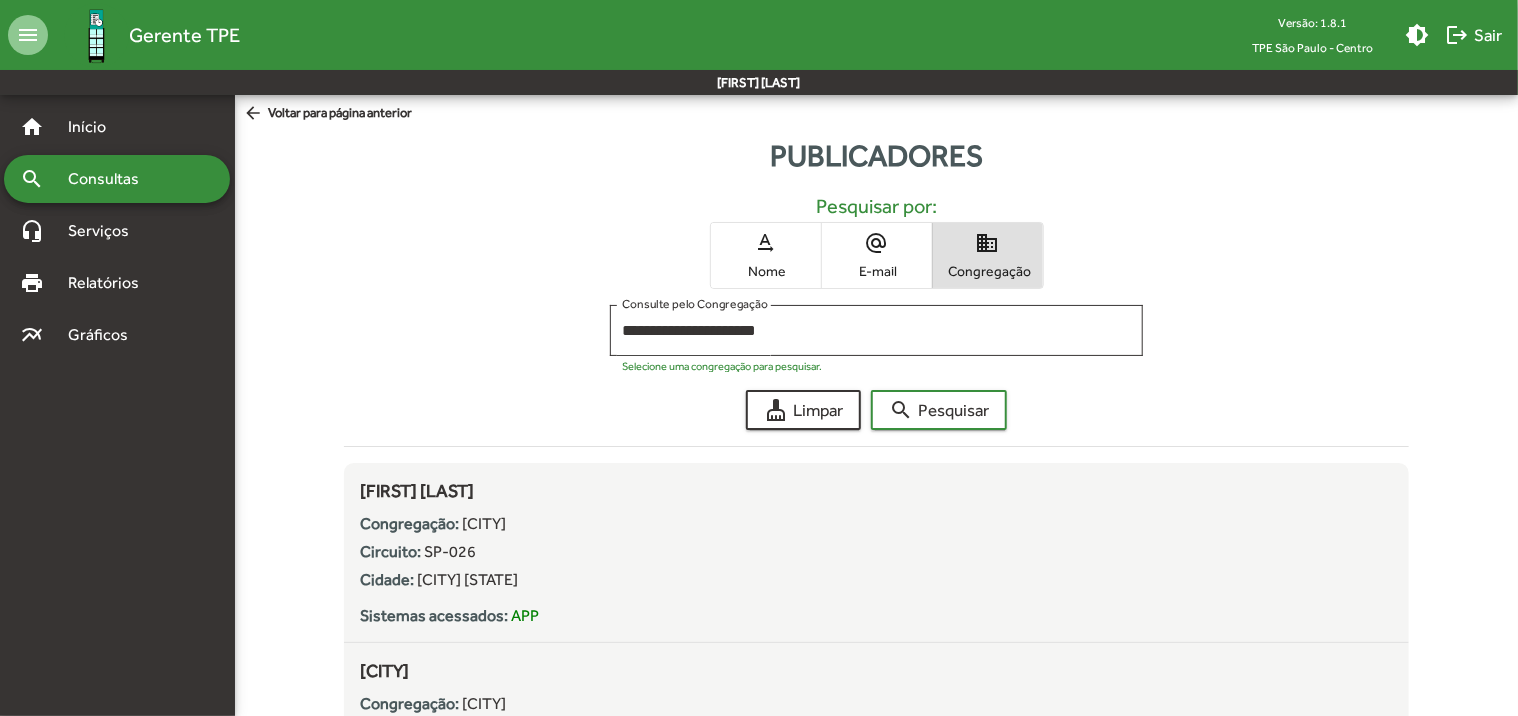 click on "Nome" at bounding box center (766, 271) 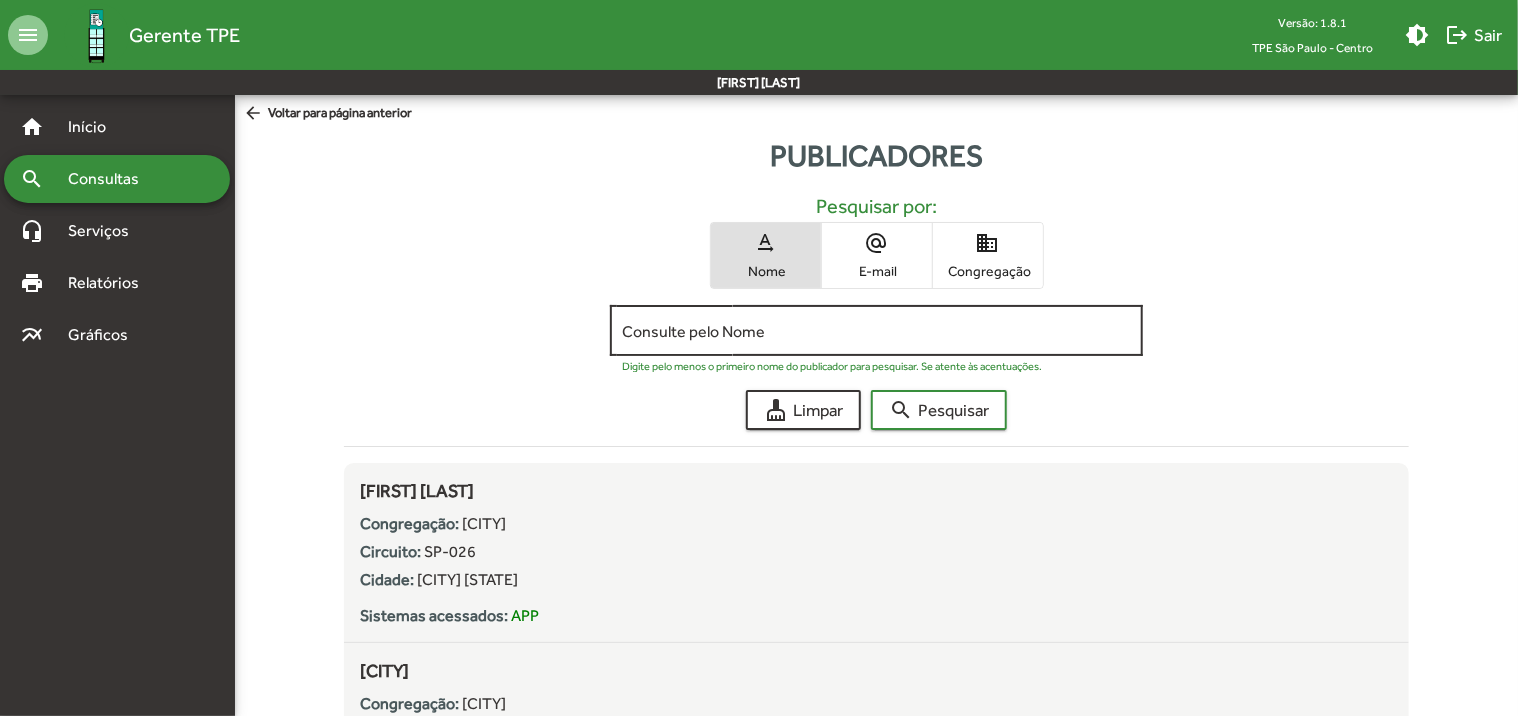 click on "Consulte pelo Nome" at bounding box center [876, 331] 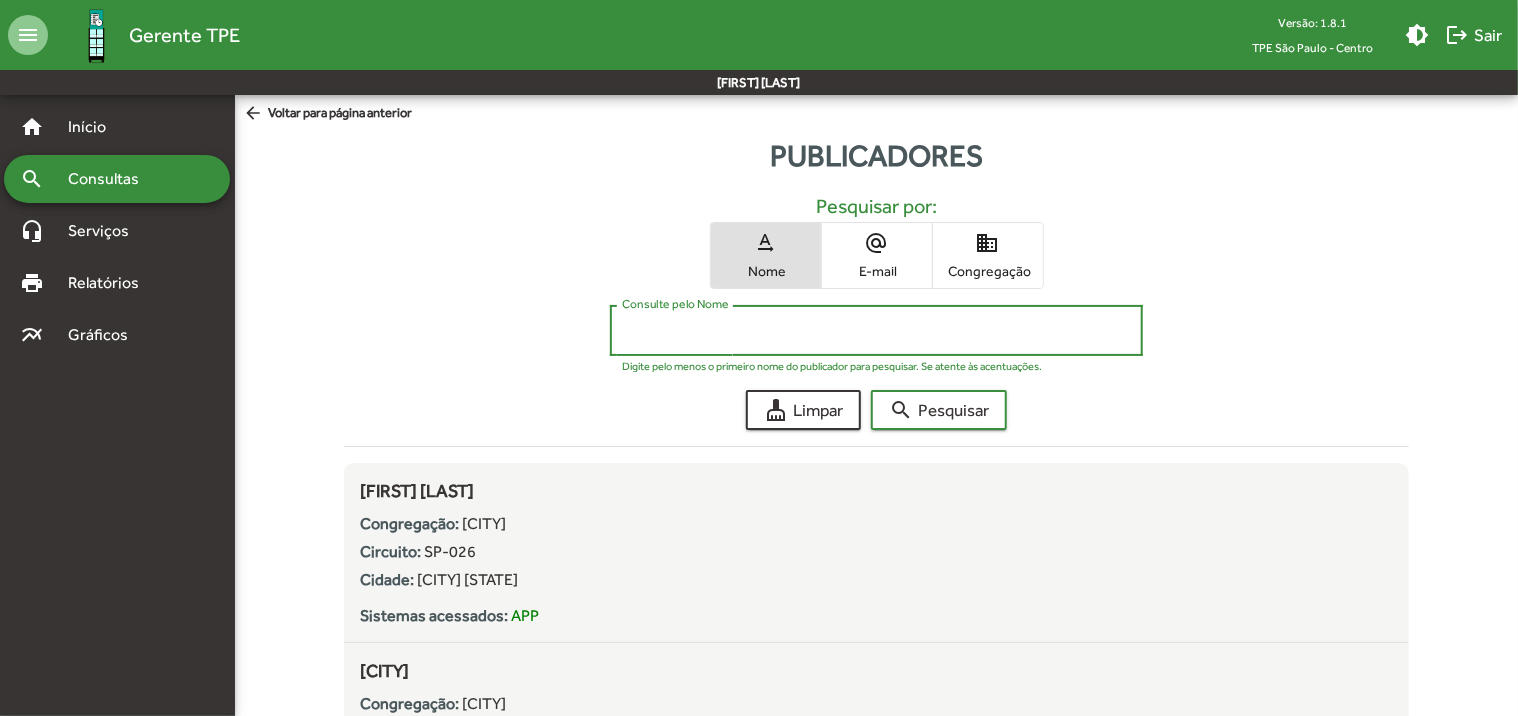 paste on "**********" 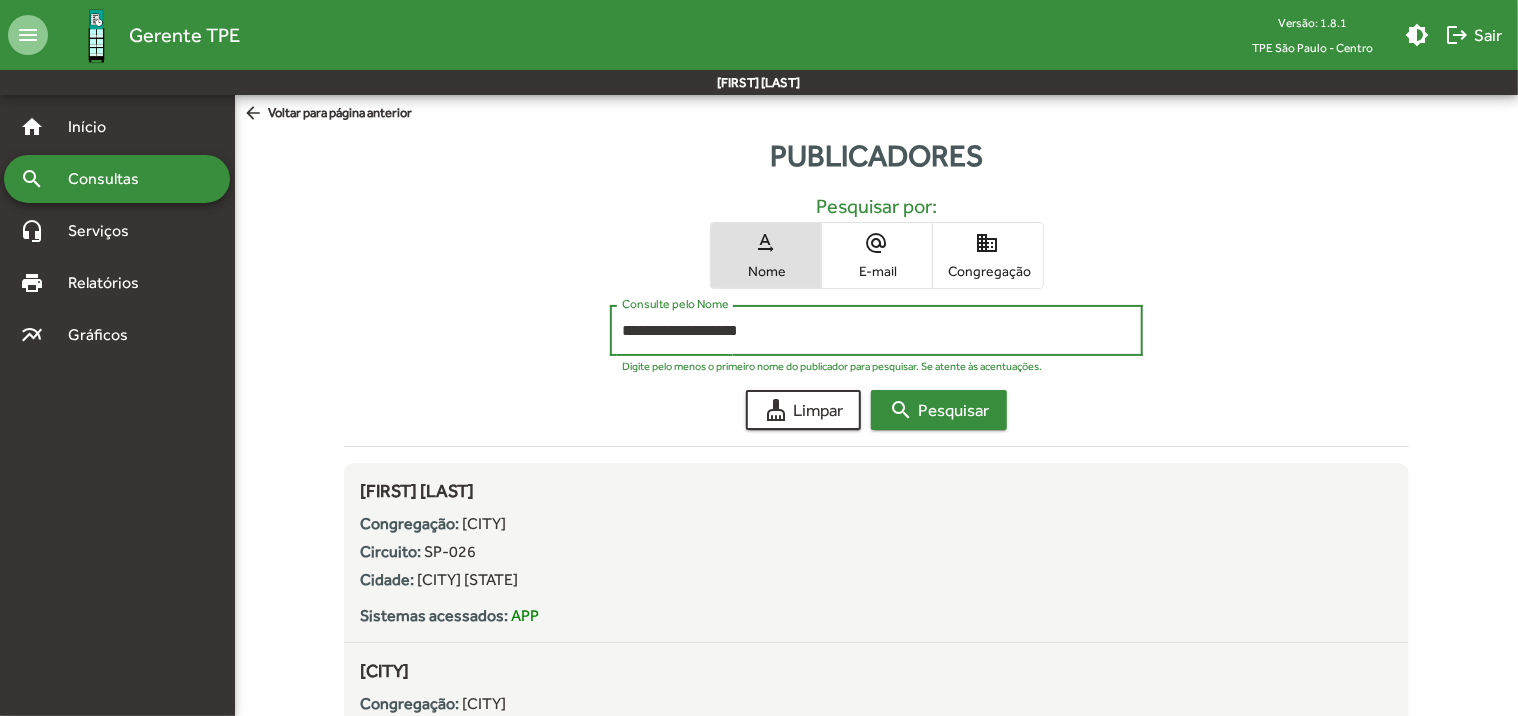 type on "**********" 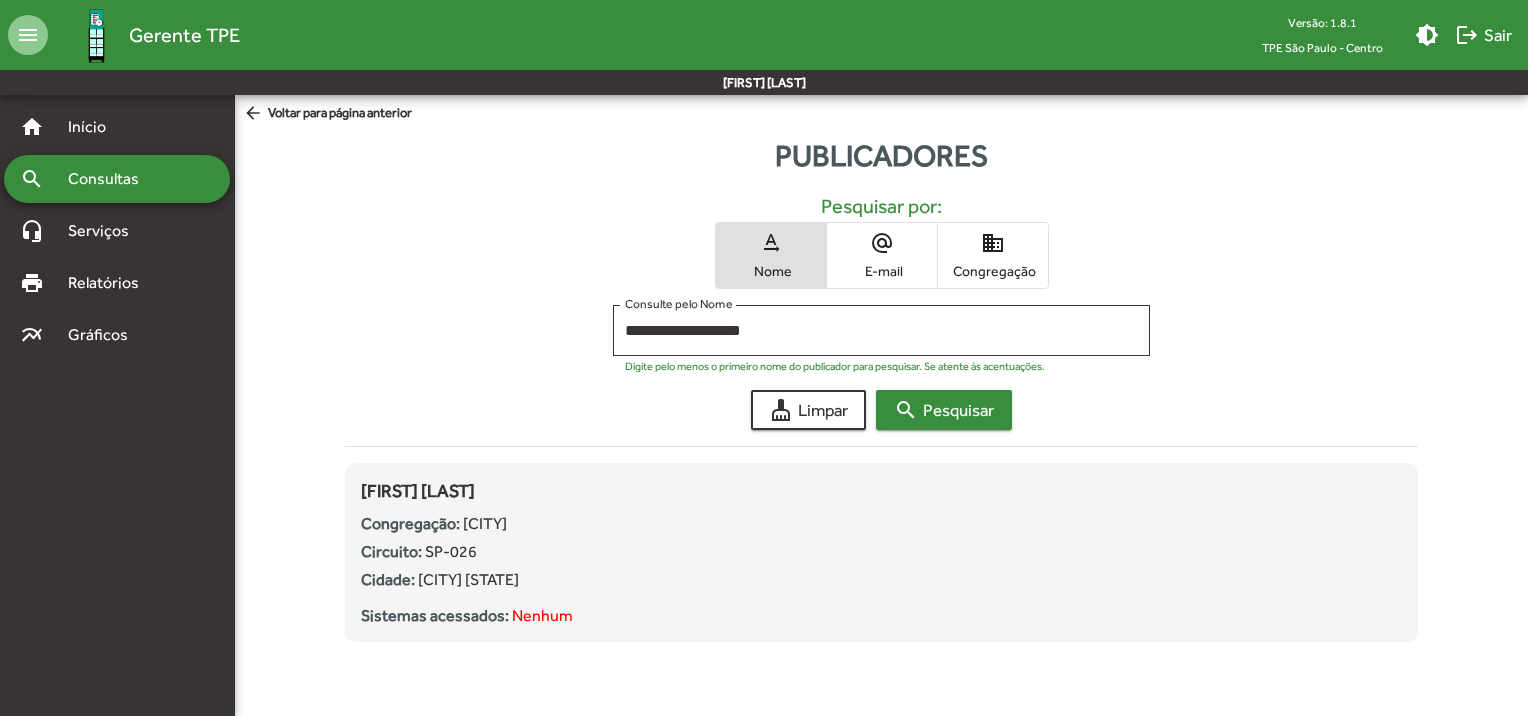 type 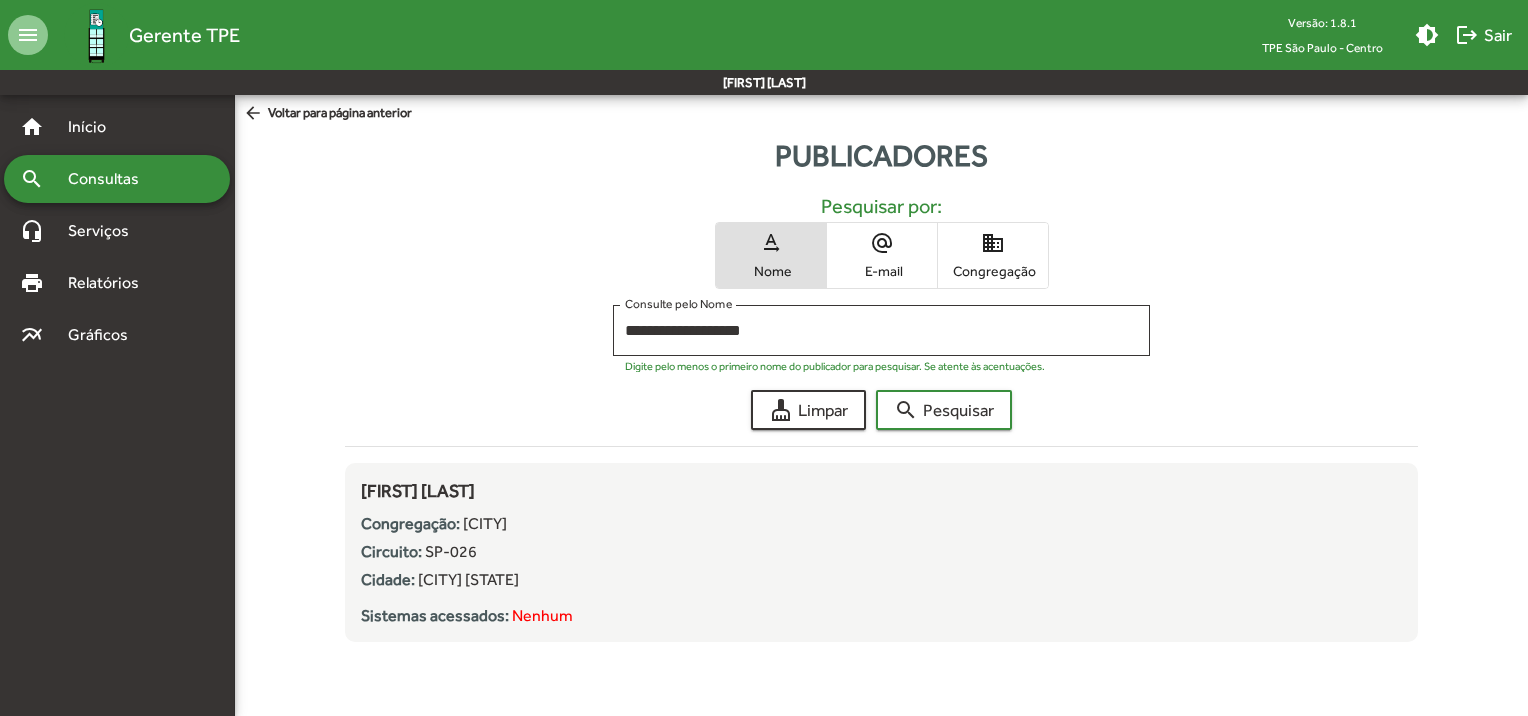 click on "Congregação" at bounding box center (993, 271) 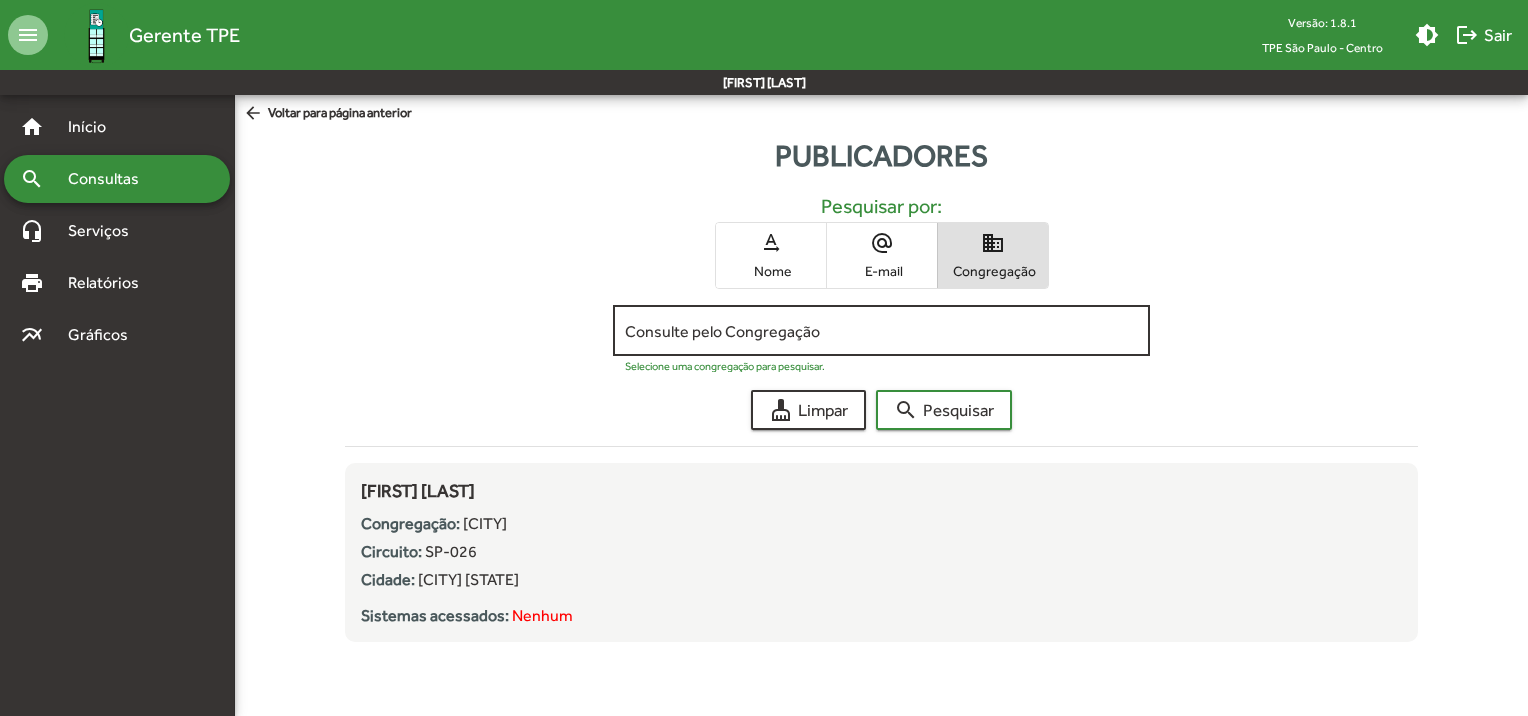 click on "Consulte pelo Congregação" at bounding box center (881, 331) 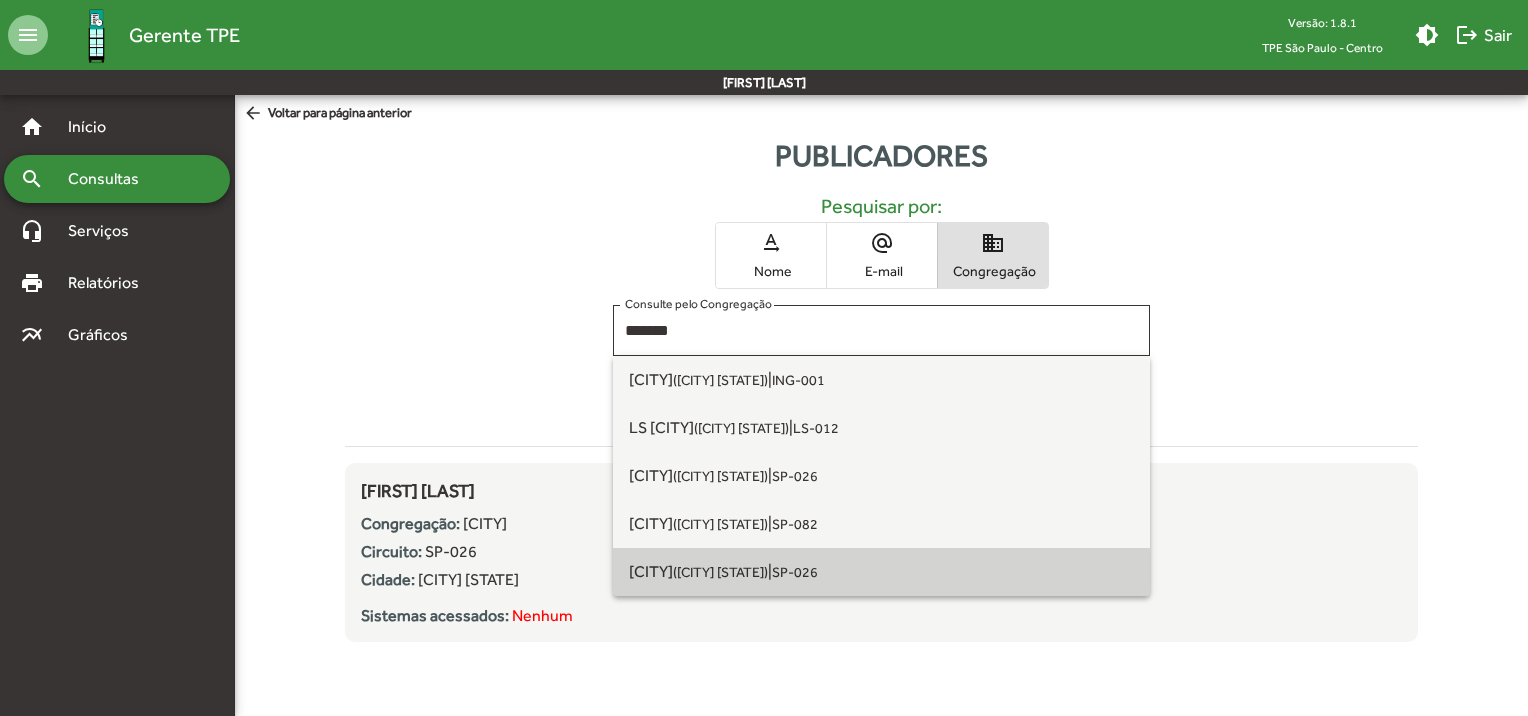 click on "SP-026" at bounding box center (795, 572) 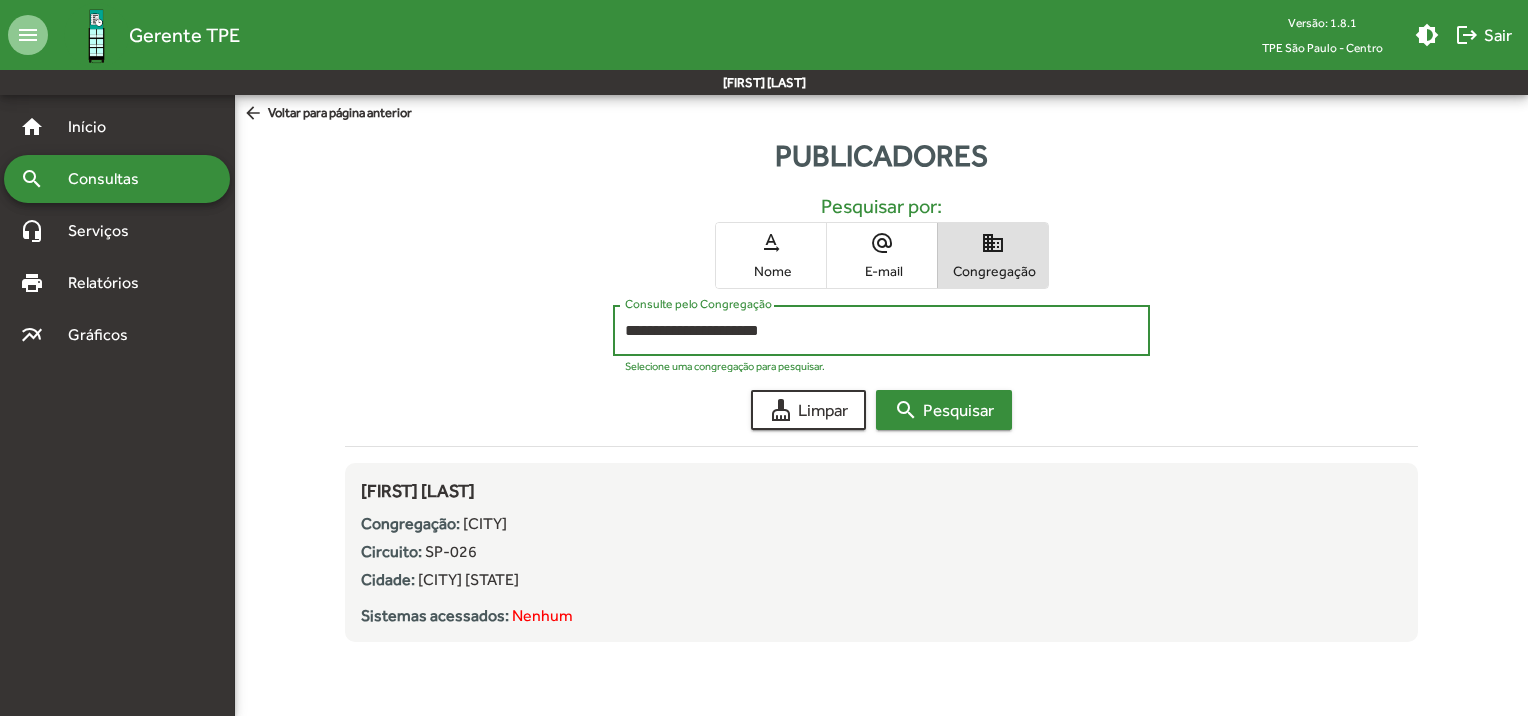 click on "search" 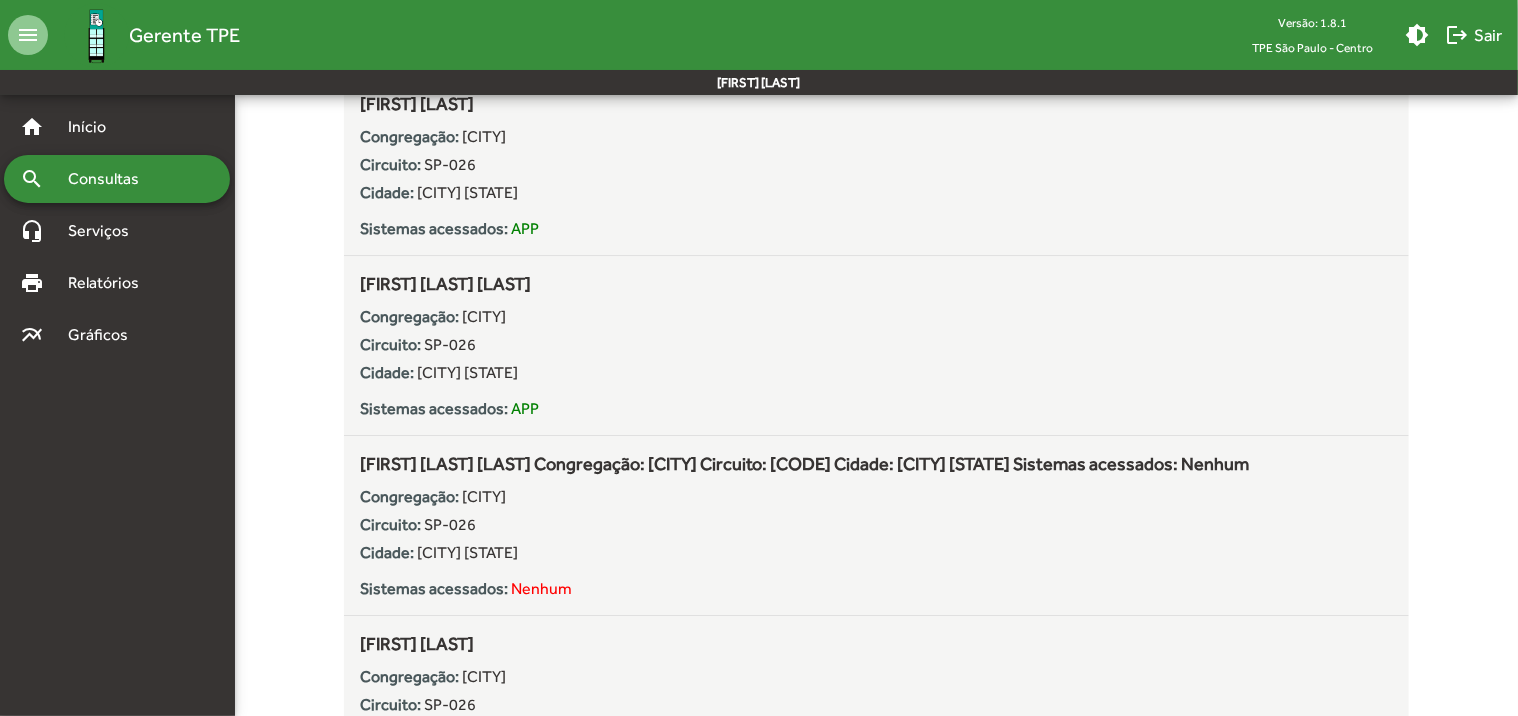scroll, scrollTop: 3300, scrollLeft: 0, axis: vertical 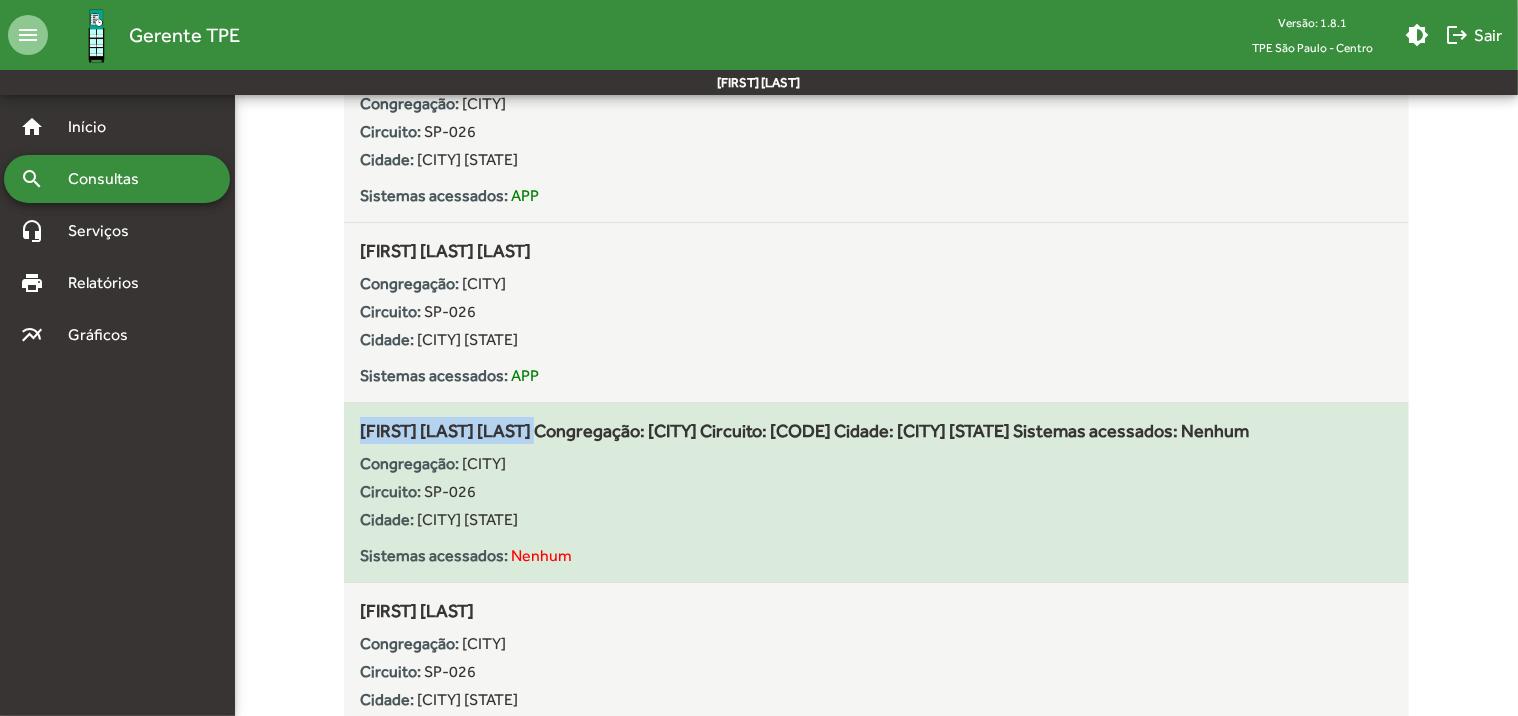 drag, startPoint x: 361, startPoint y: 421, endPoint x: 590, endPoint y: 423, distance: 229.00873 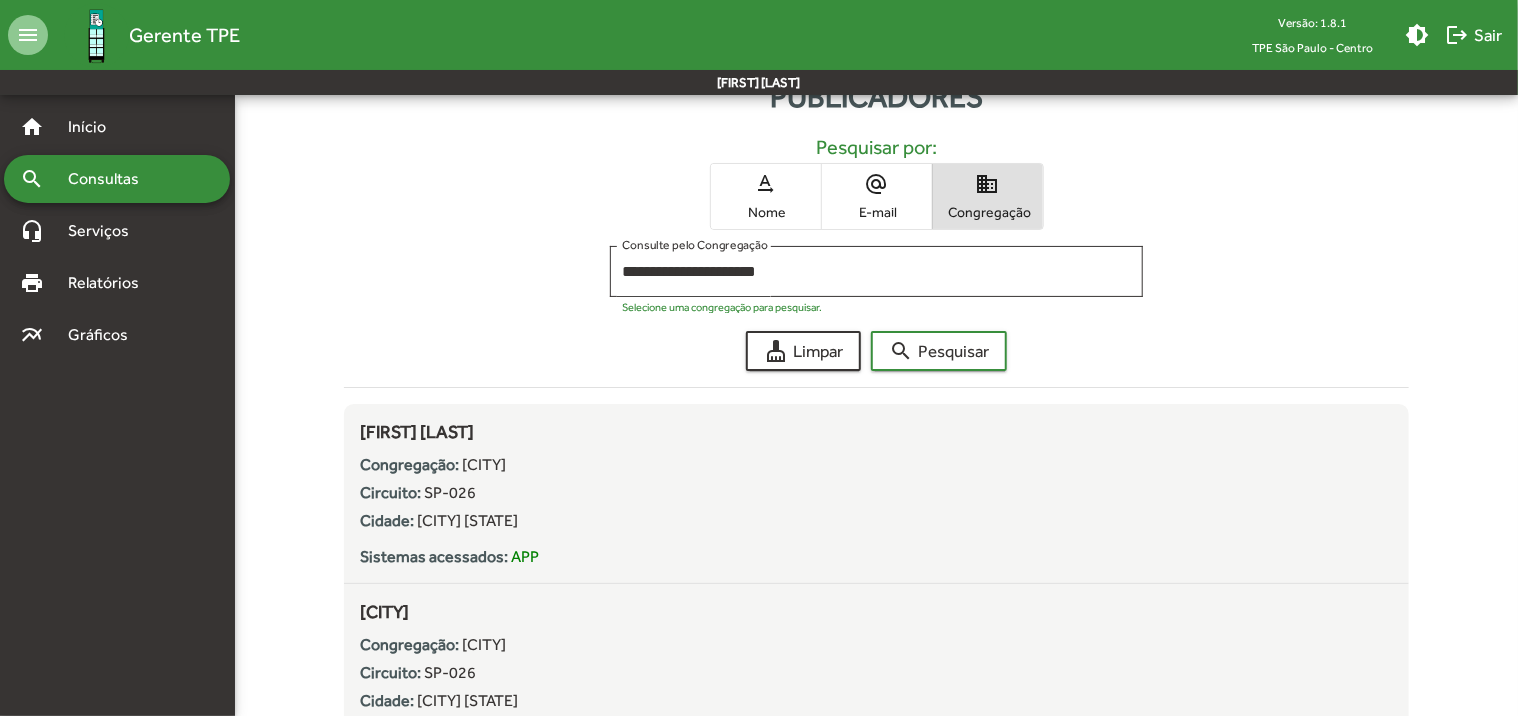 scroll, scrollTop: 0, scrollLeft: 0, axis: both 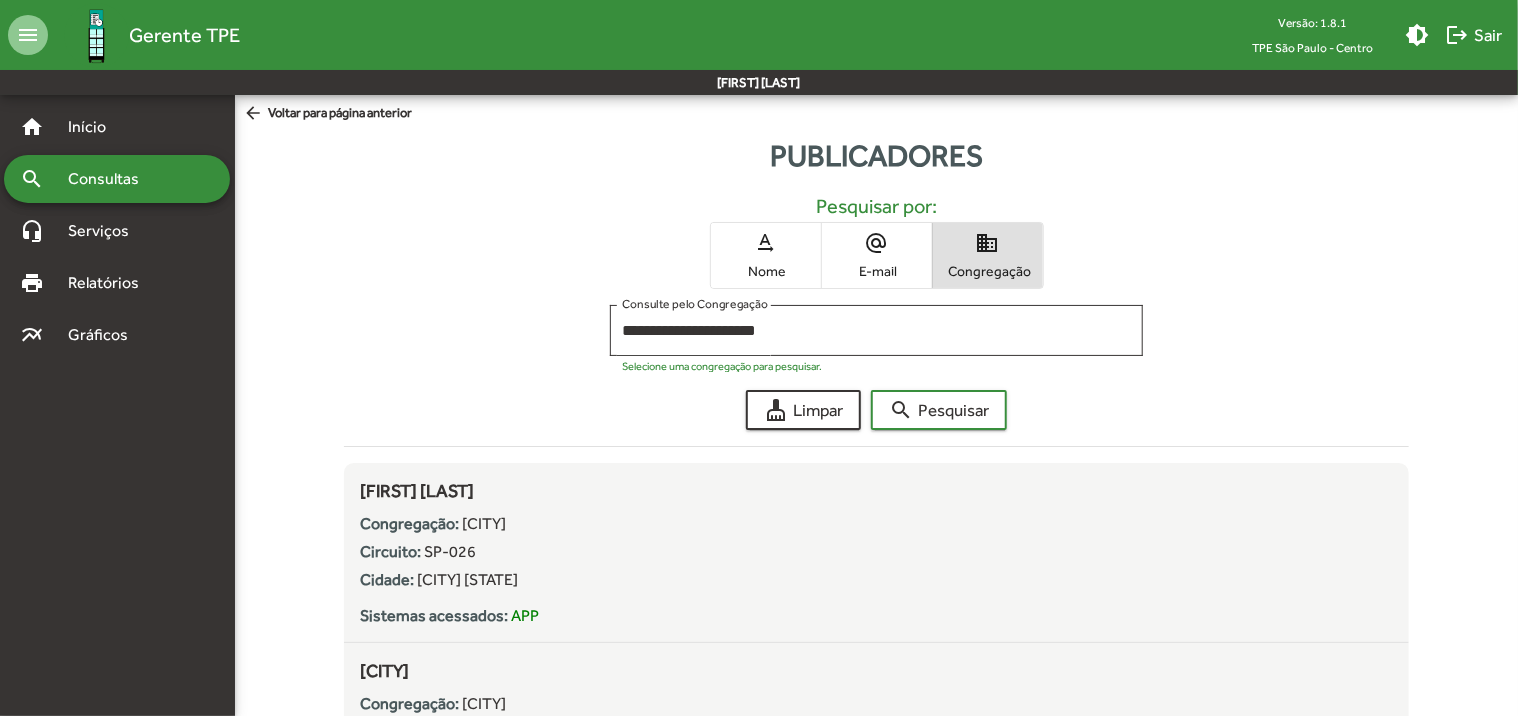 click on "Nome" at bounding box center [766, 271] 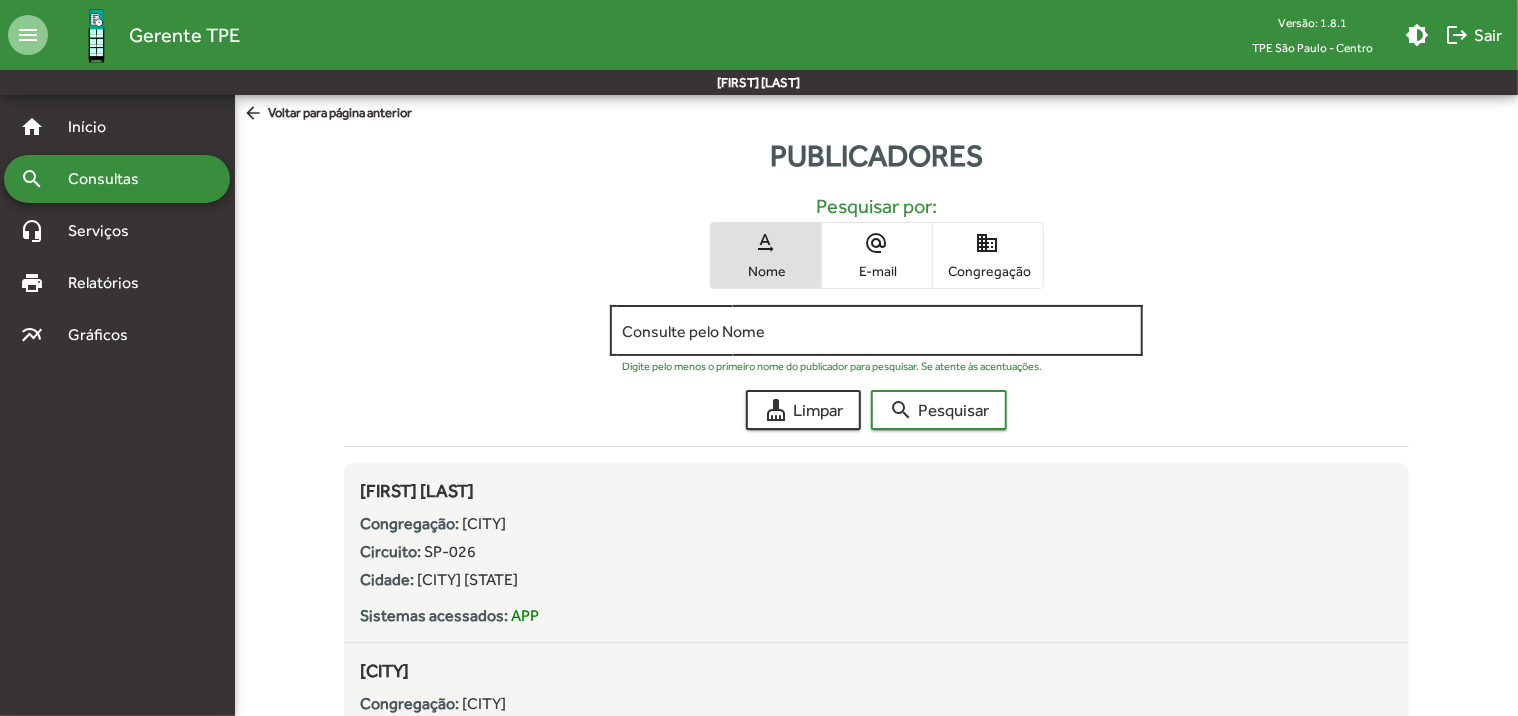 click on "Consulte pelo Nome" at bounding box center [876, 331] 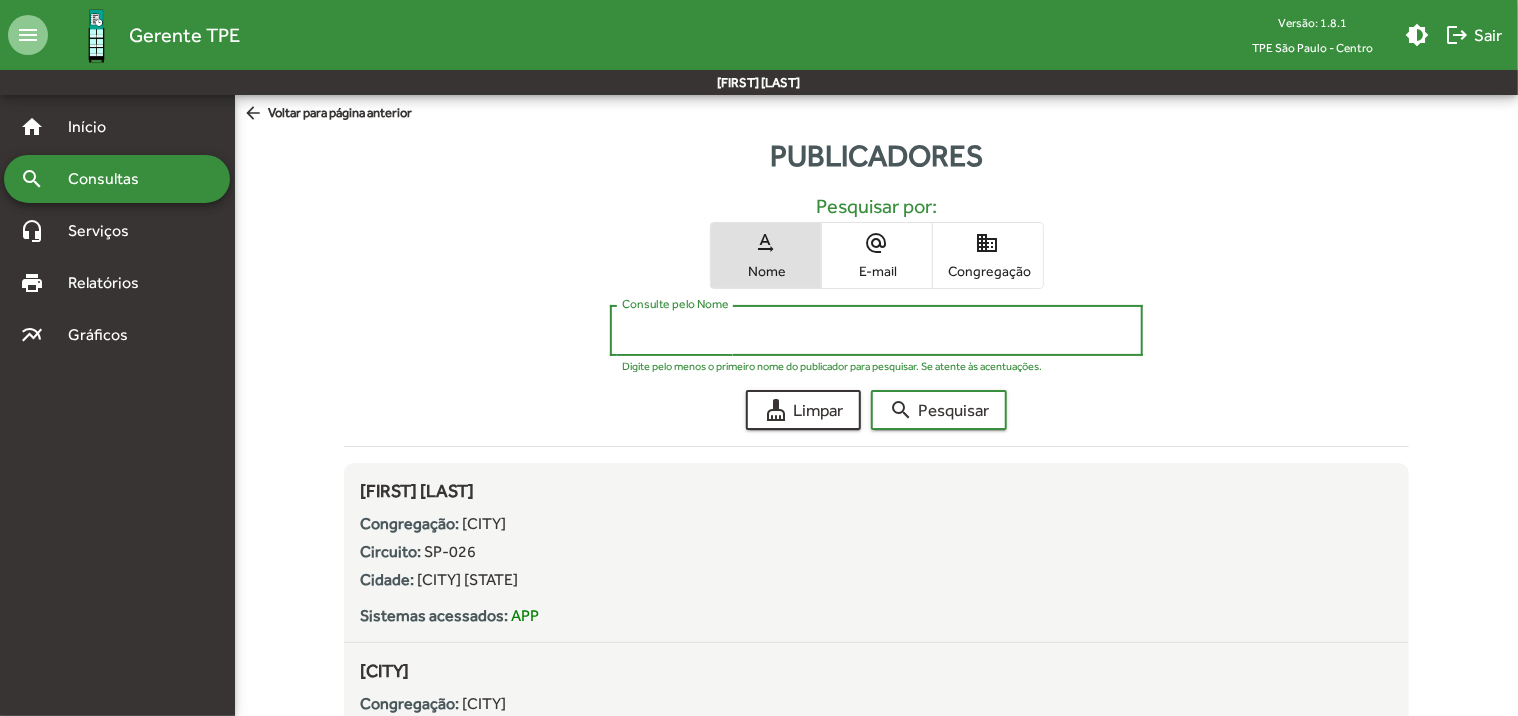 paste on "**********" 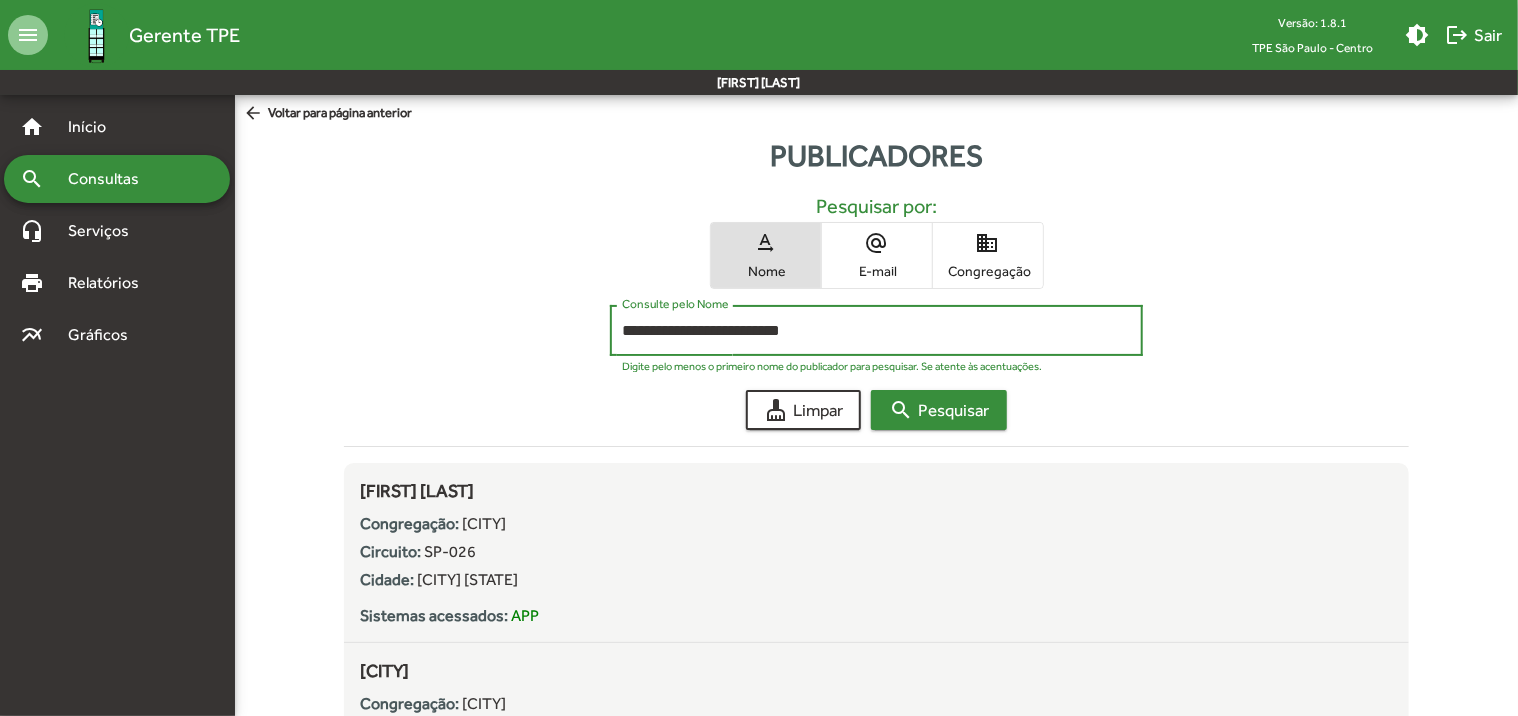 type on "**********" 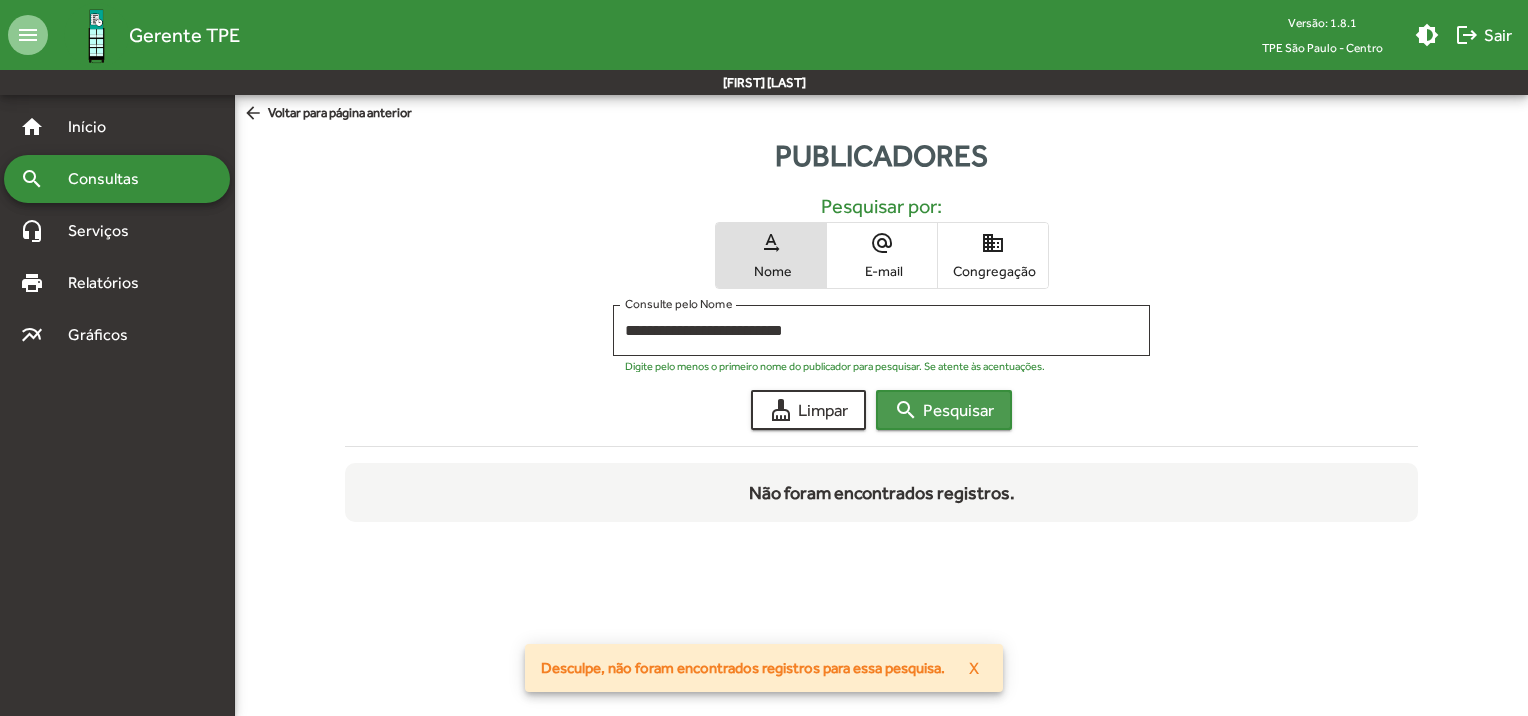click on "search  Pesquisar" 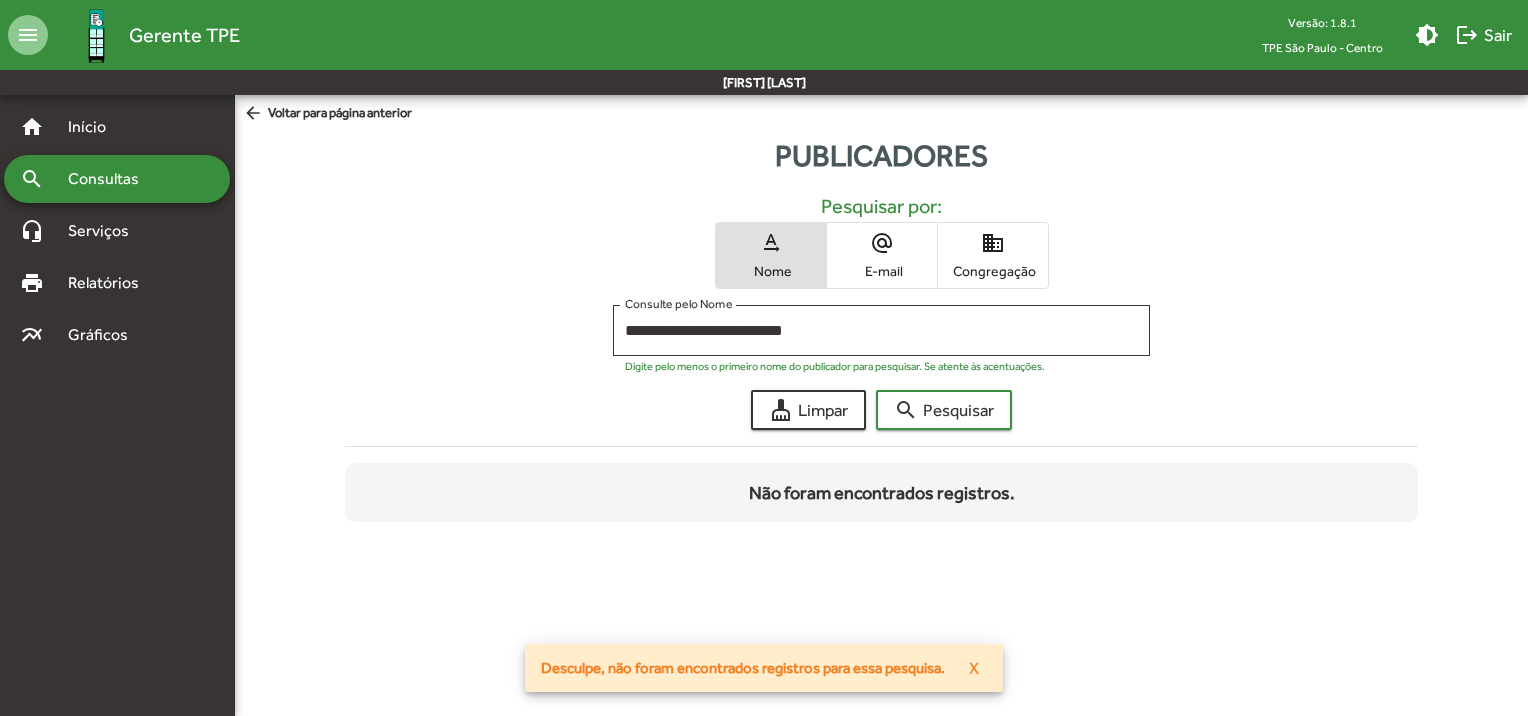 click on "Congregação" at bounding box center (993, 271) 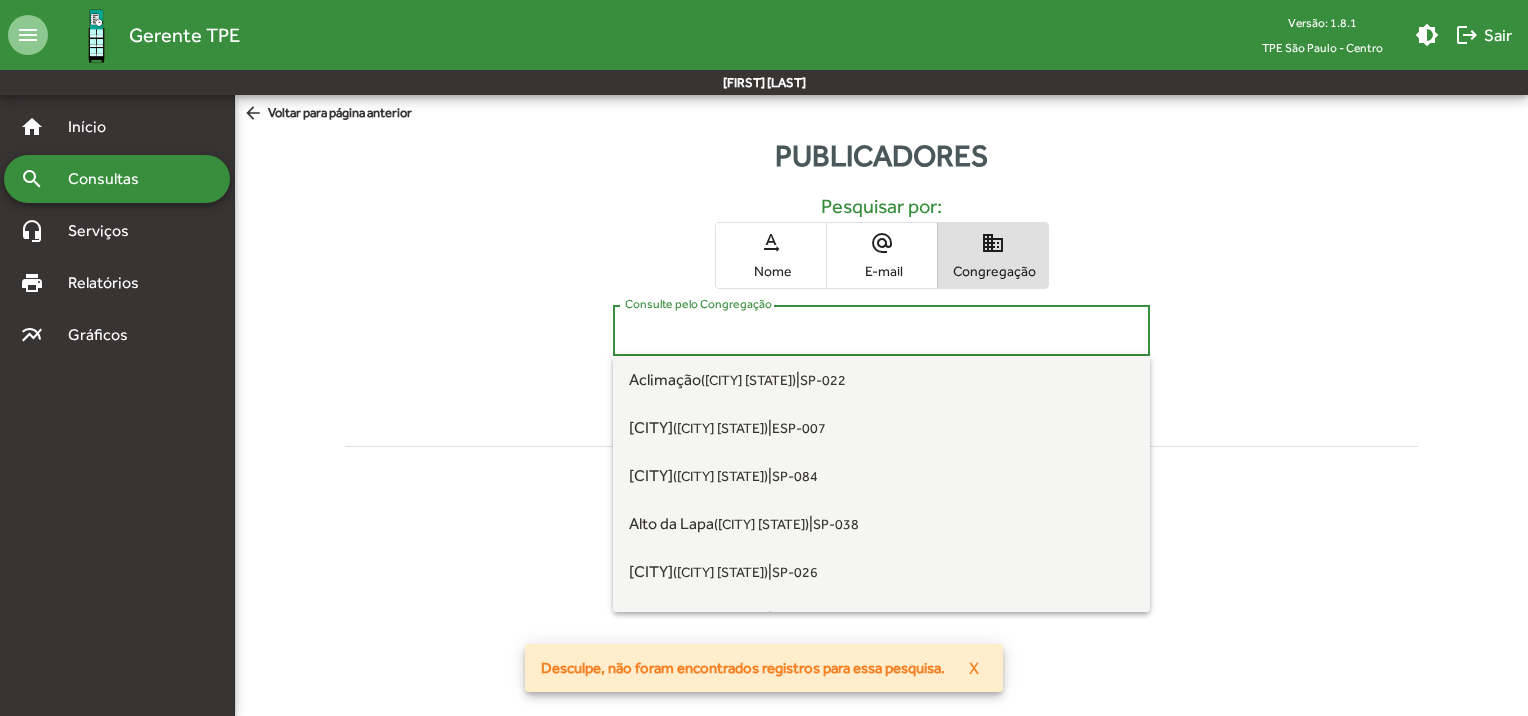 click on "Consulte pelo Congregação" at bounding box center [881, 331] 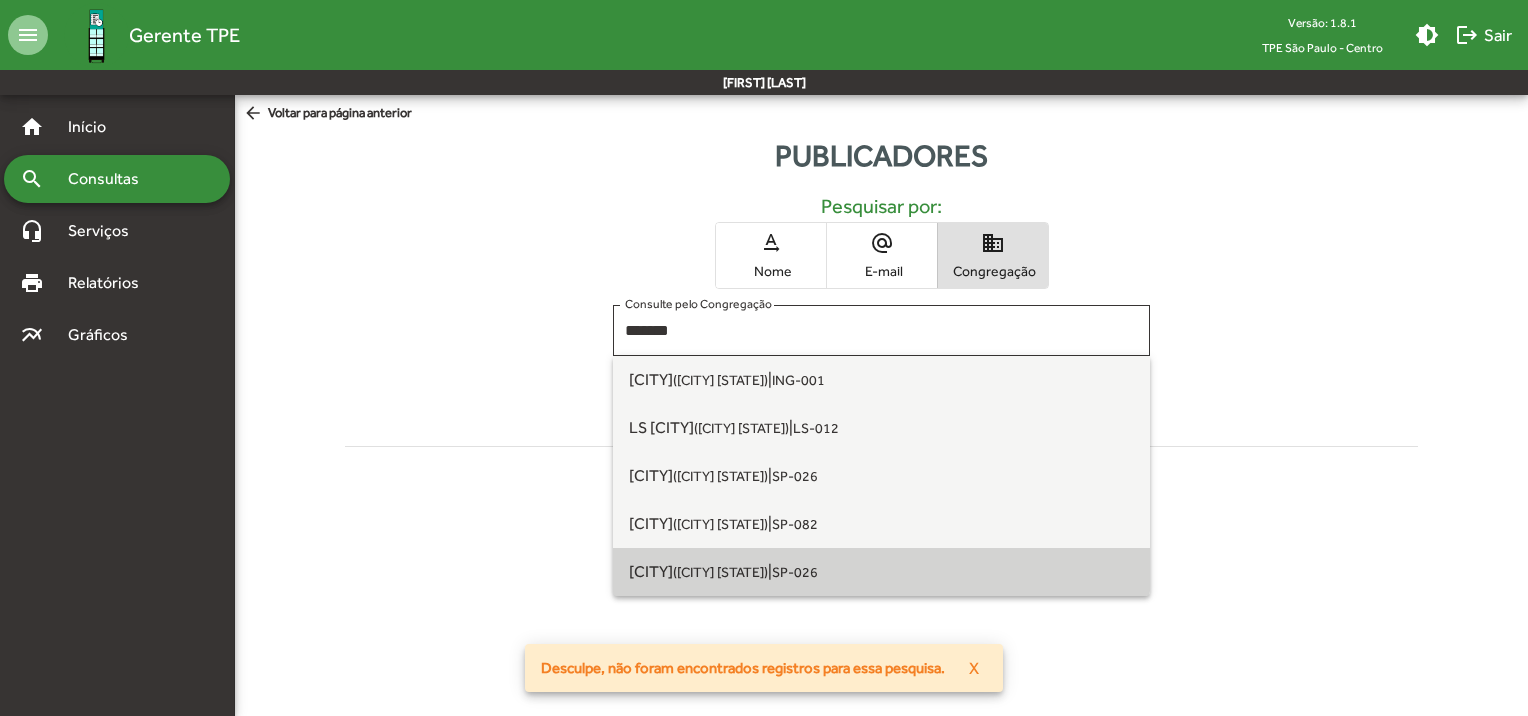 click on "[CITY] ([CITY] [STATE]) | [CODE]" at bounding box center (881, 572) 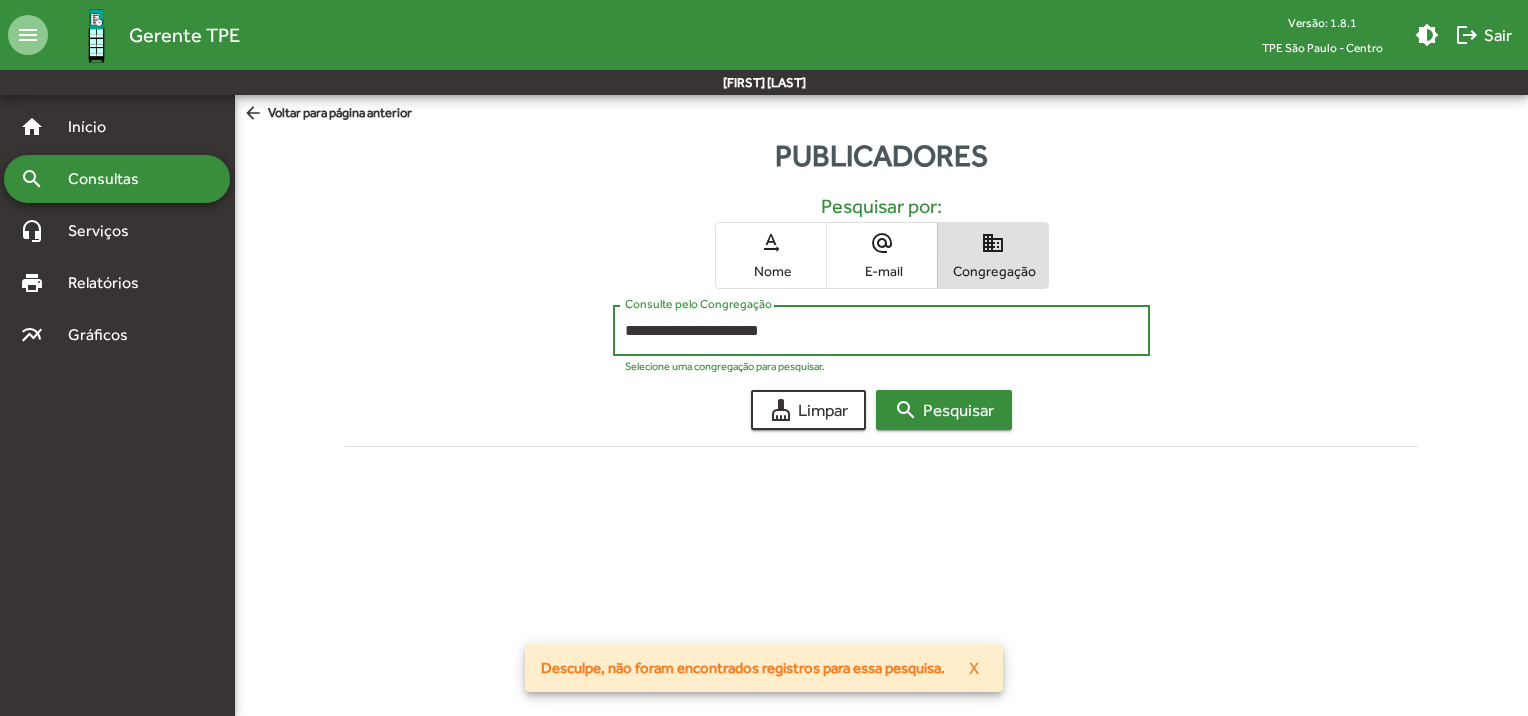 click on "search  Pesquisar" 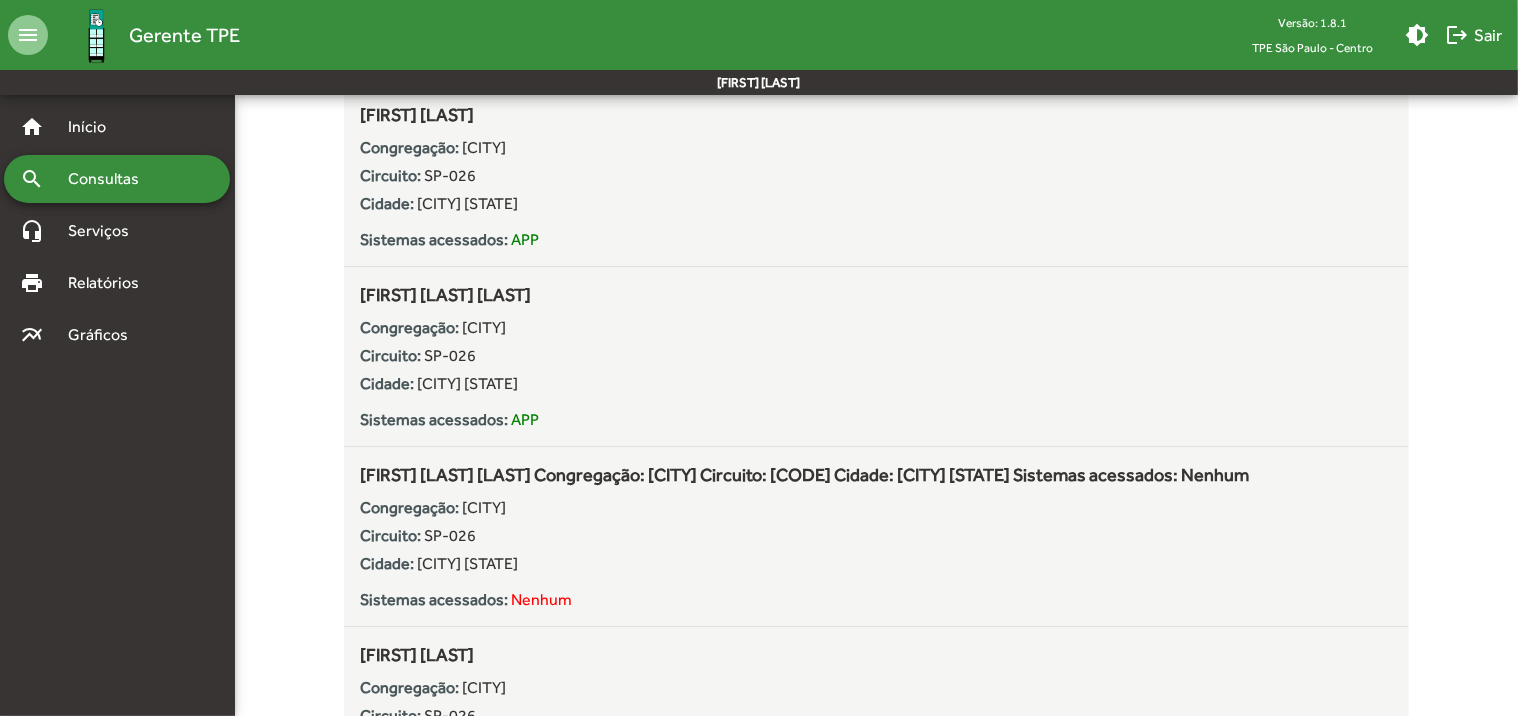 scroll, scrollTop: 3300, scrollLeft: 0, axis: vertical 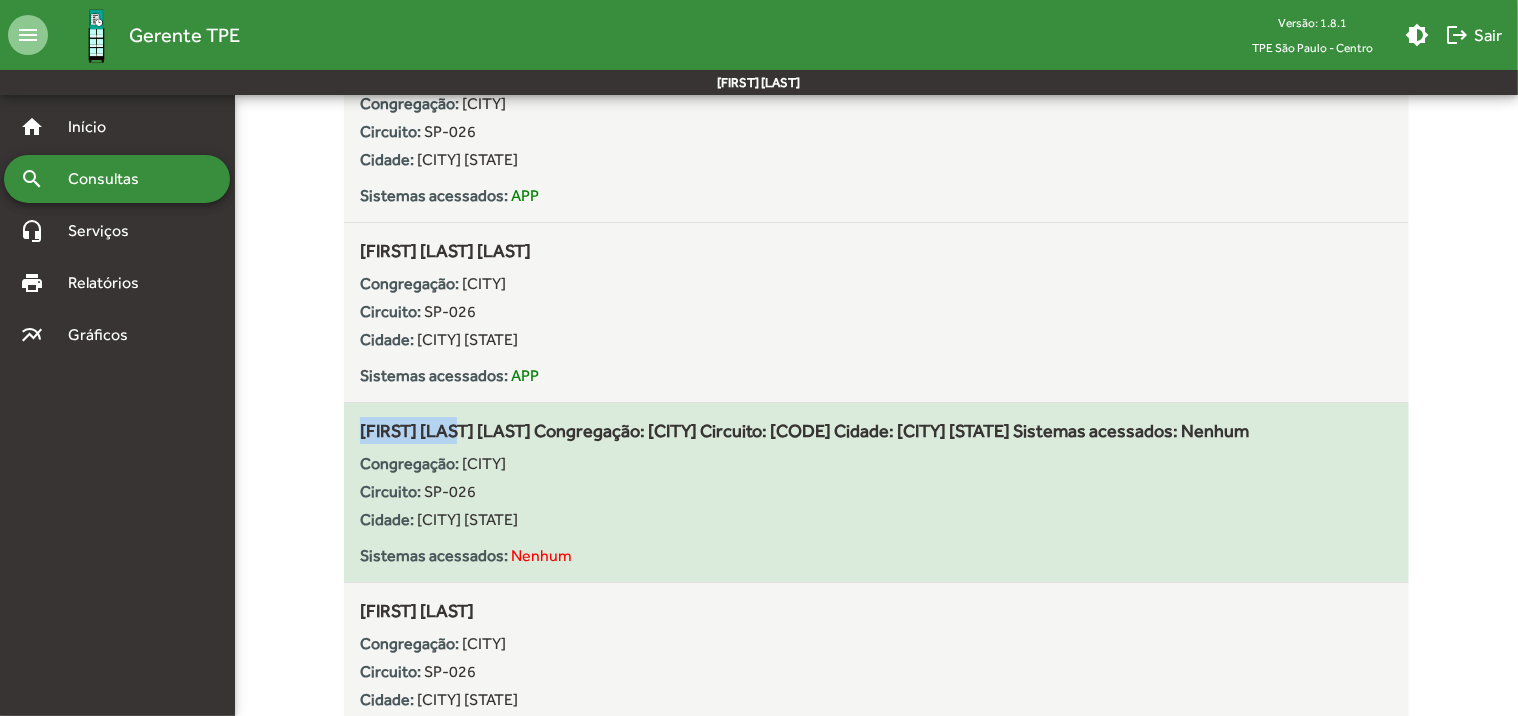 drag, startPoint x: 361, startPoint y: 424, endPoint x: 454, endPoint y: 424, distance: 93 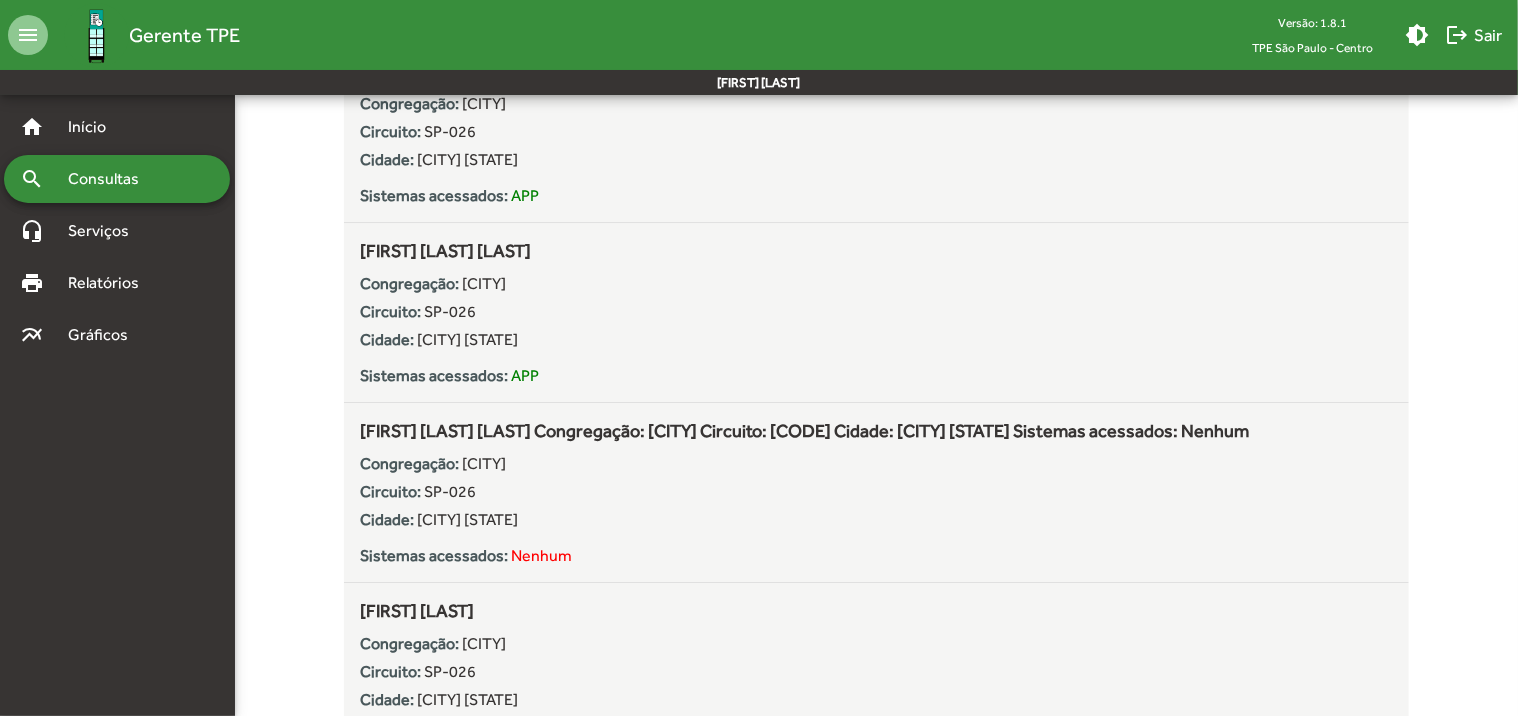 click on "**********" 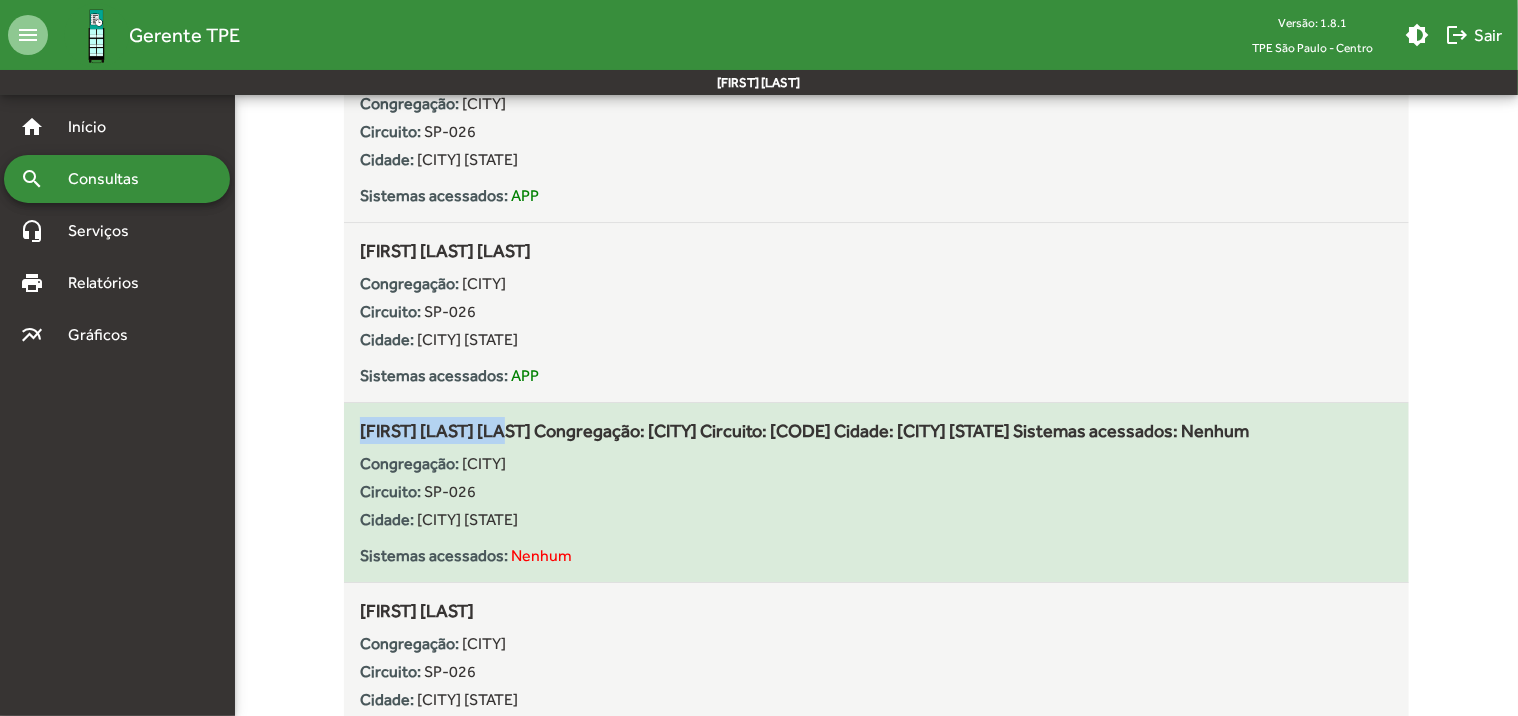 drag, startPoint x: 362, startPoint y: 427, endPoint x: 503, endPoint y: 431, distance: 141.05673 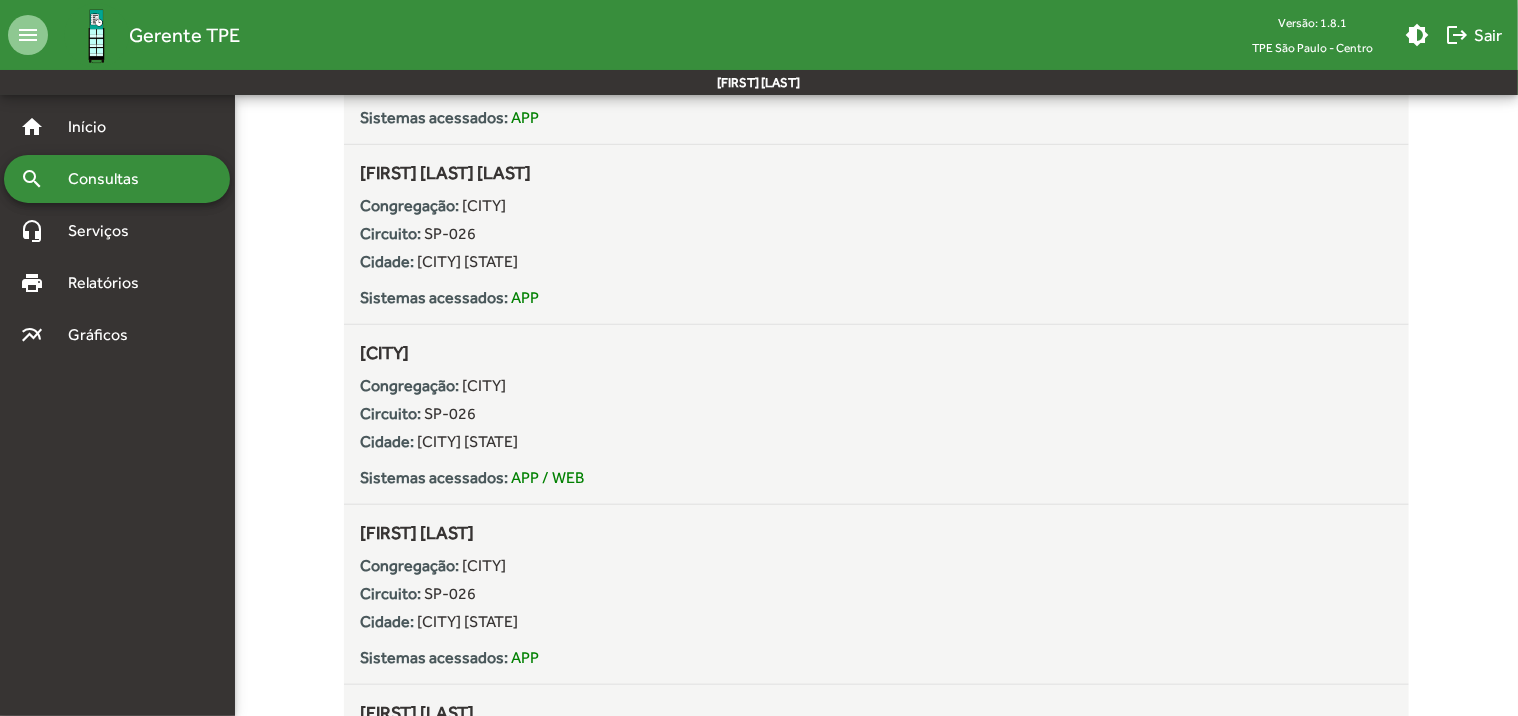 scroll, scrollTop: 0, scrollLeft: 0, axis: both 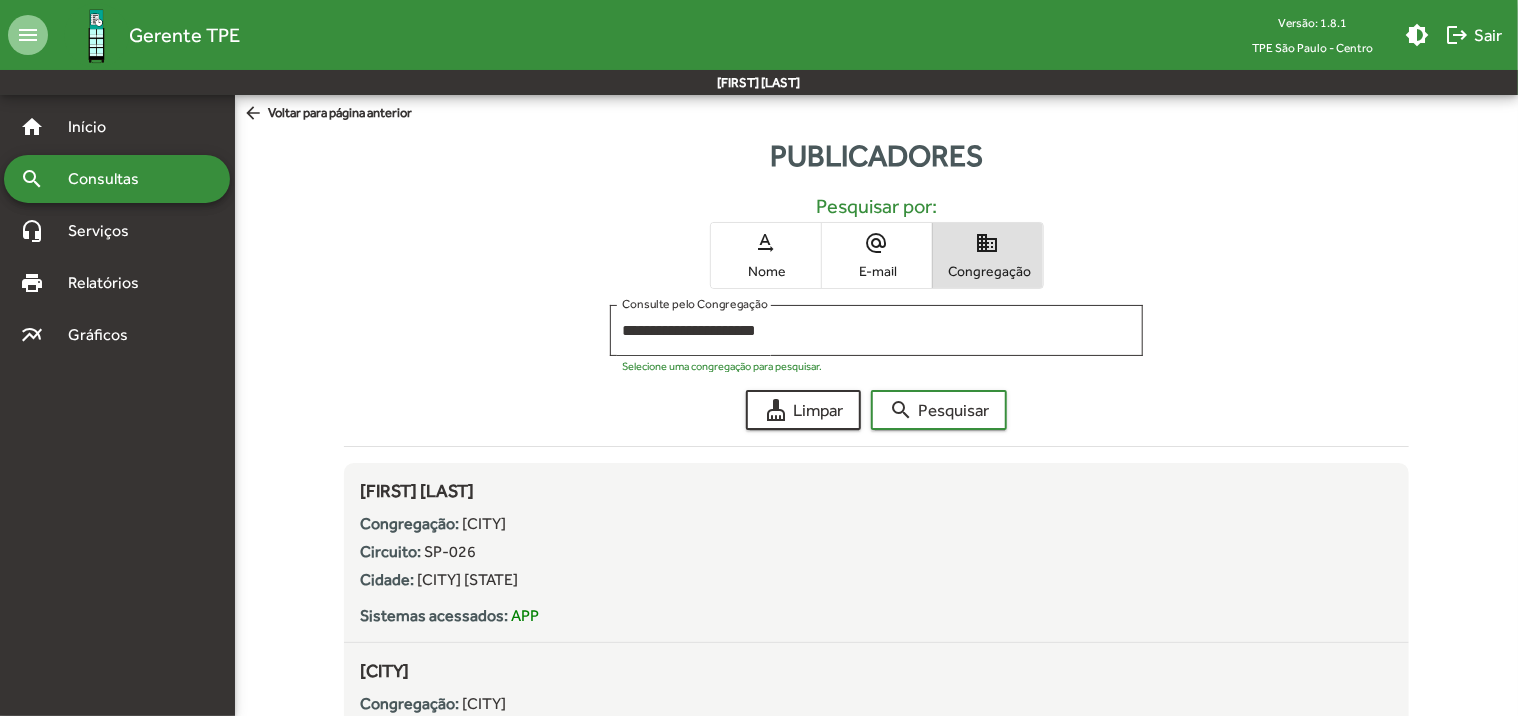 click on "text_rotation_none Nome" at bounding box center (766, 255) 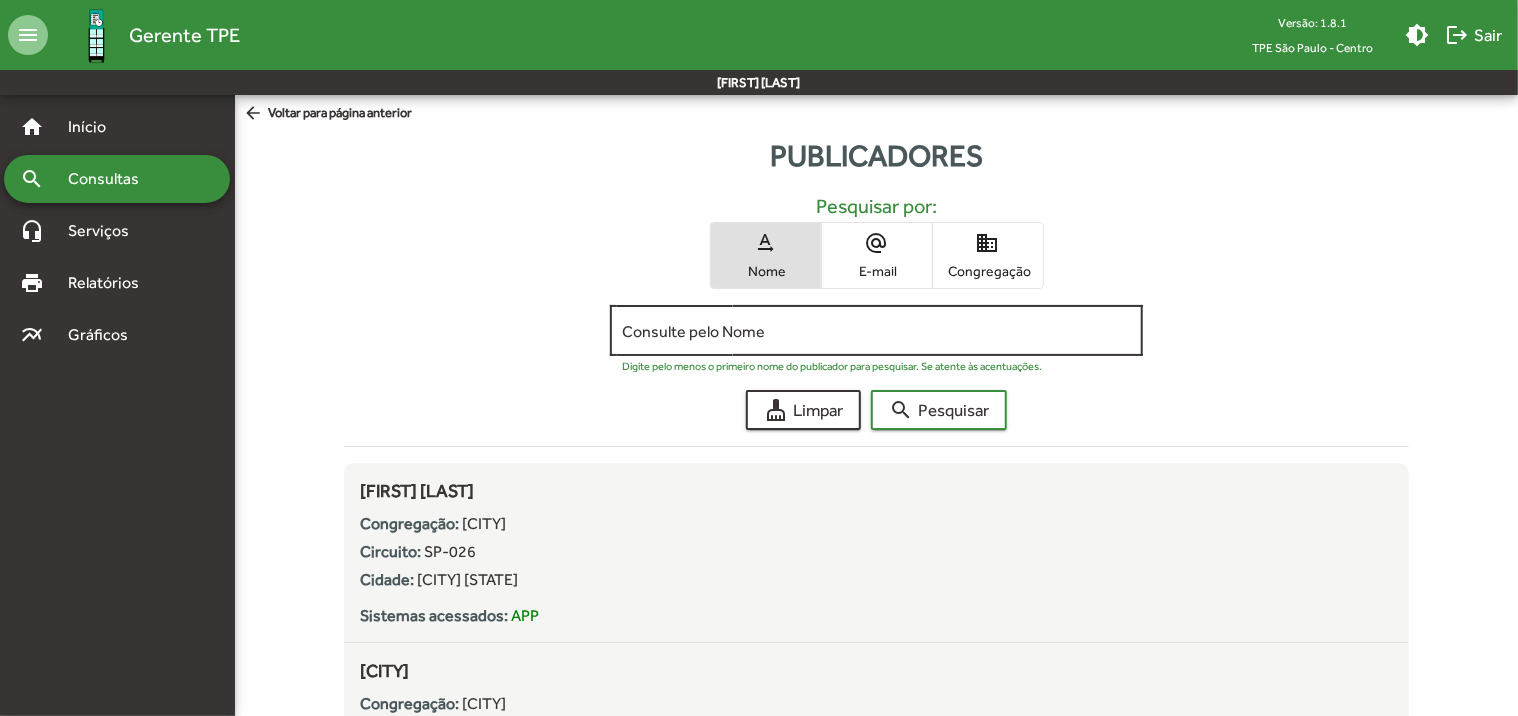 click on "Consulte pelo Nome" at bounding box center [876, 331] 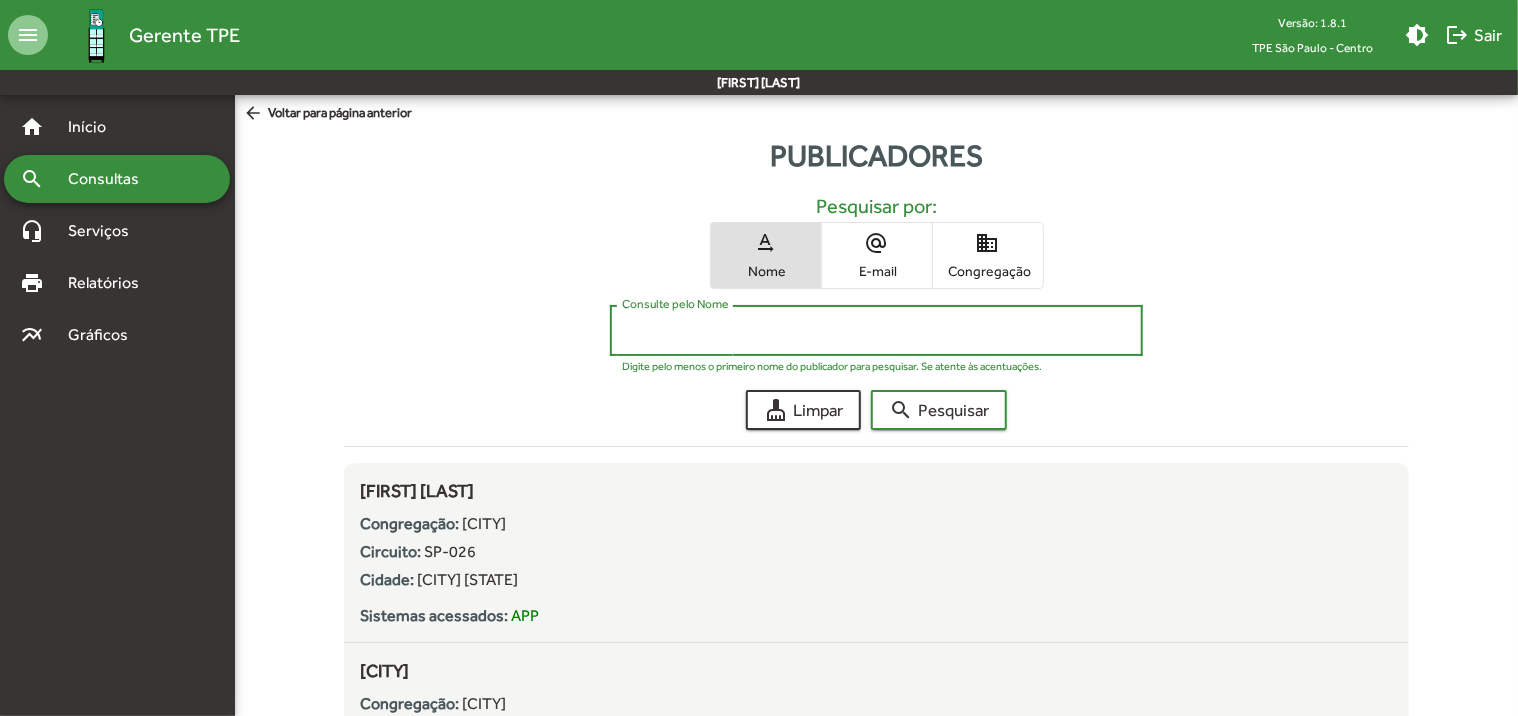 paste on "**********" 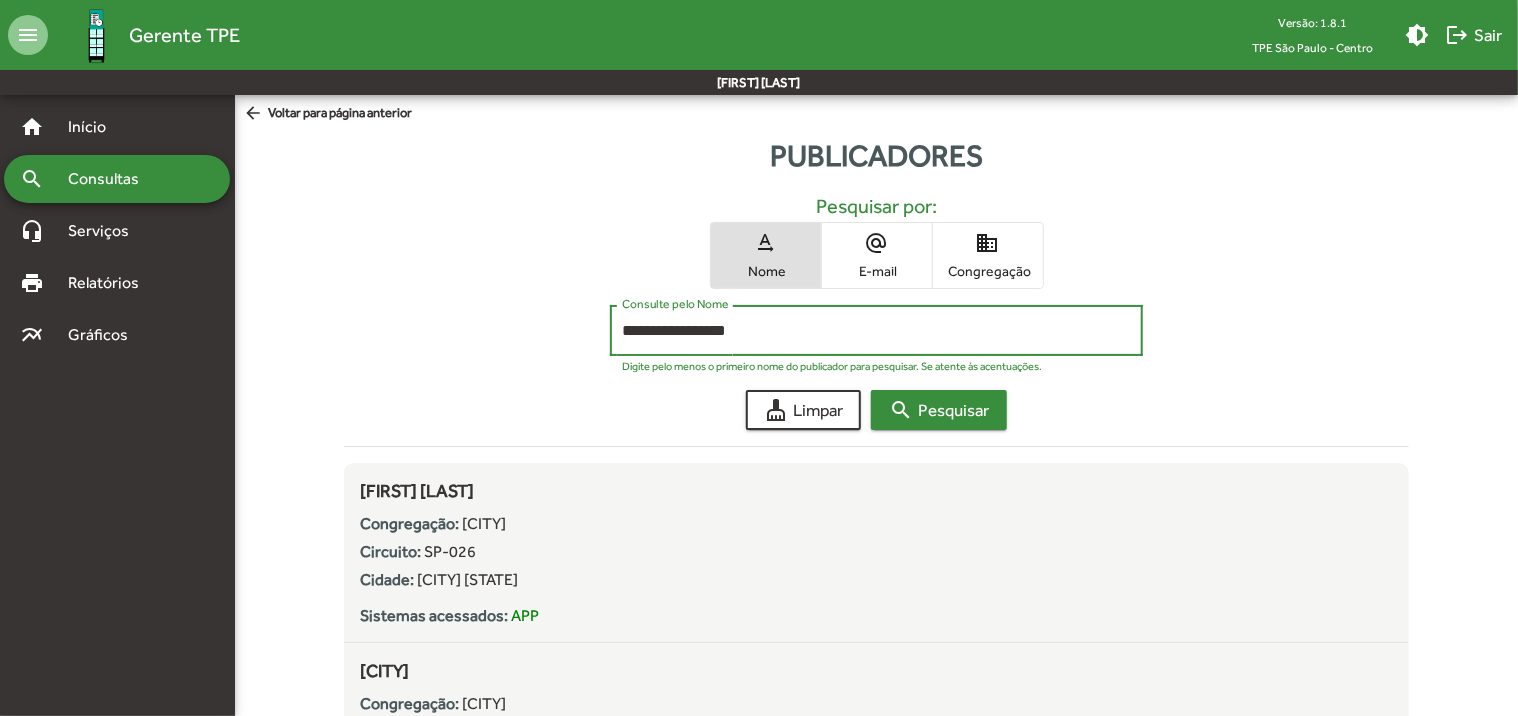 click on "search" 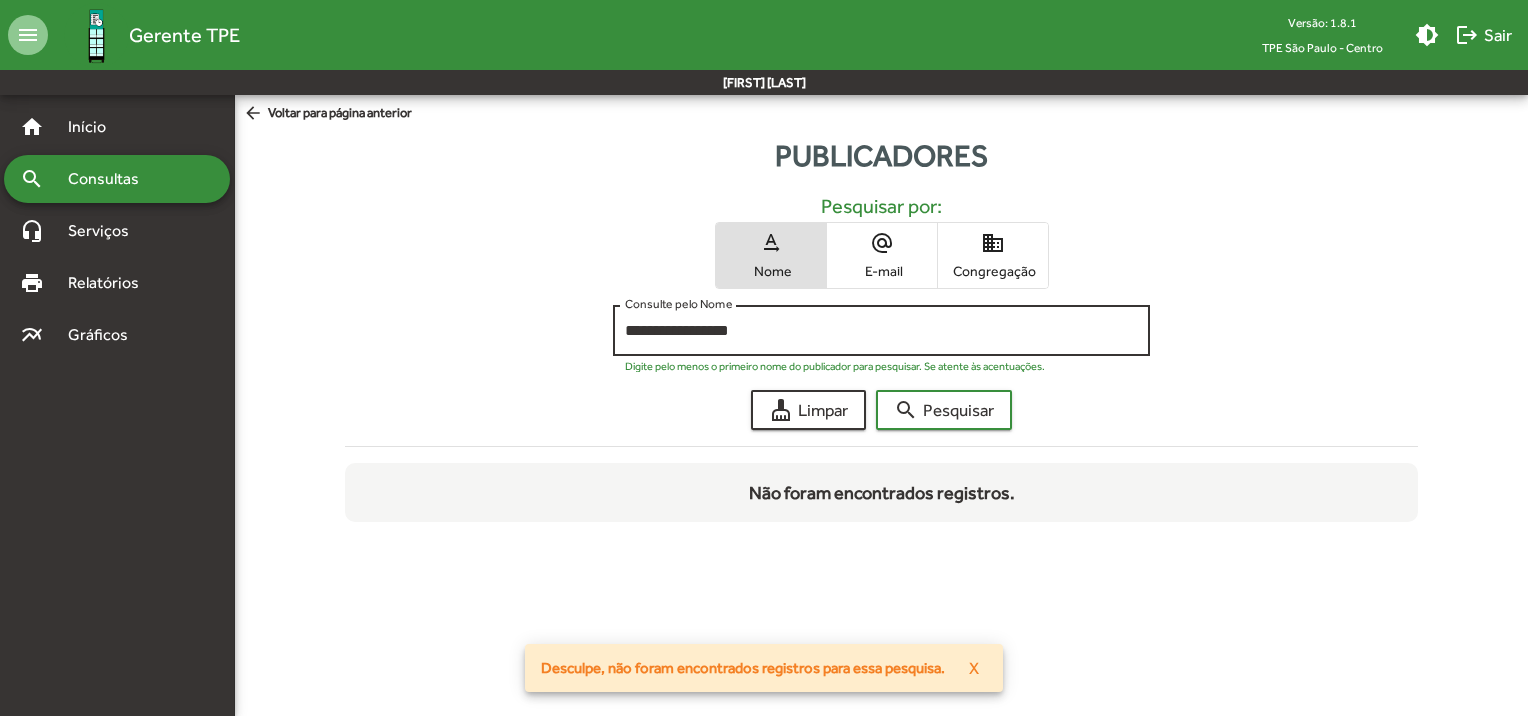 click on "**********" at bounding box center (881, 331) 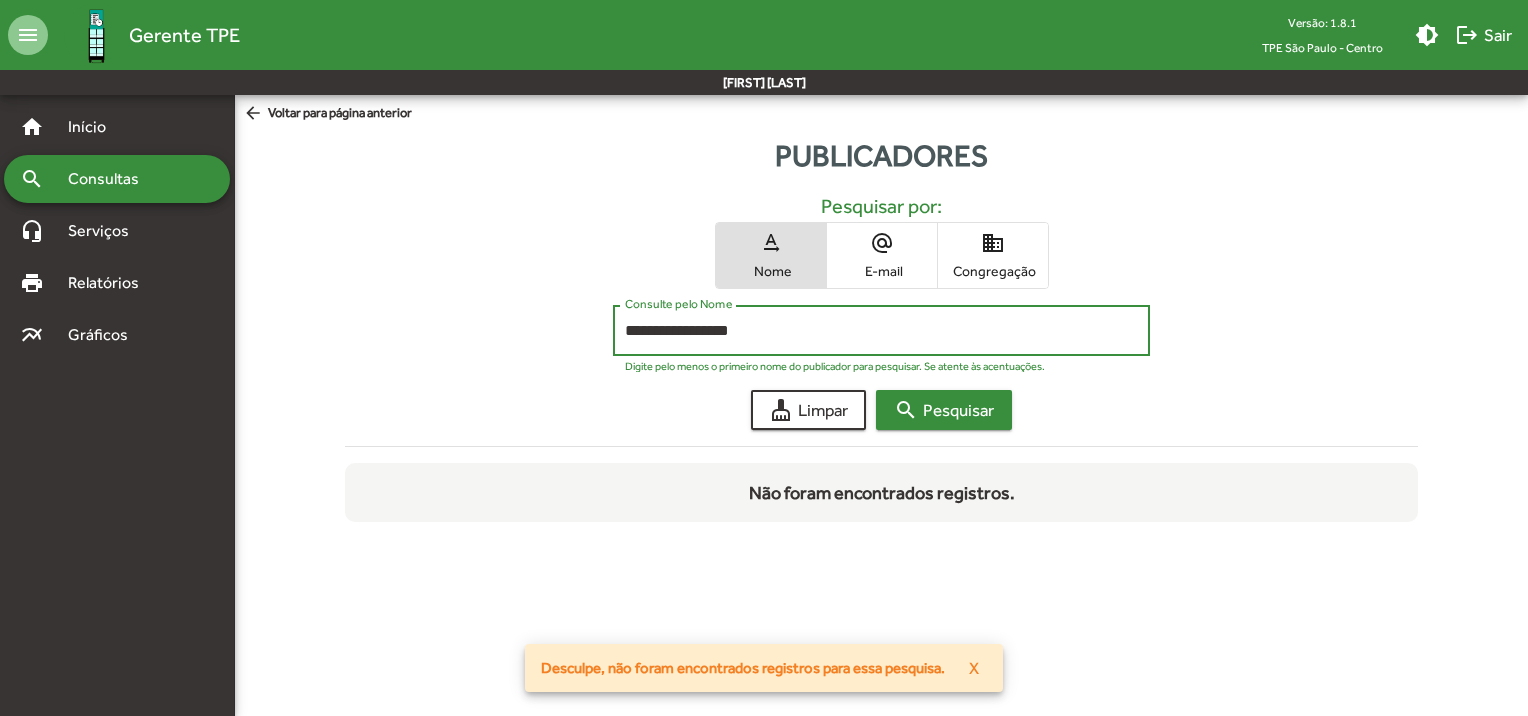 click on "search  Pesquisar" 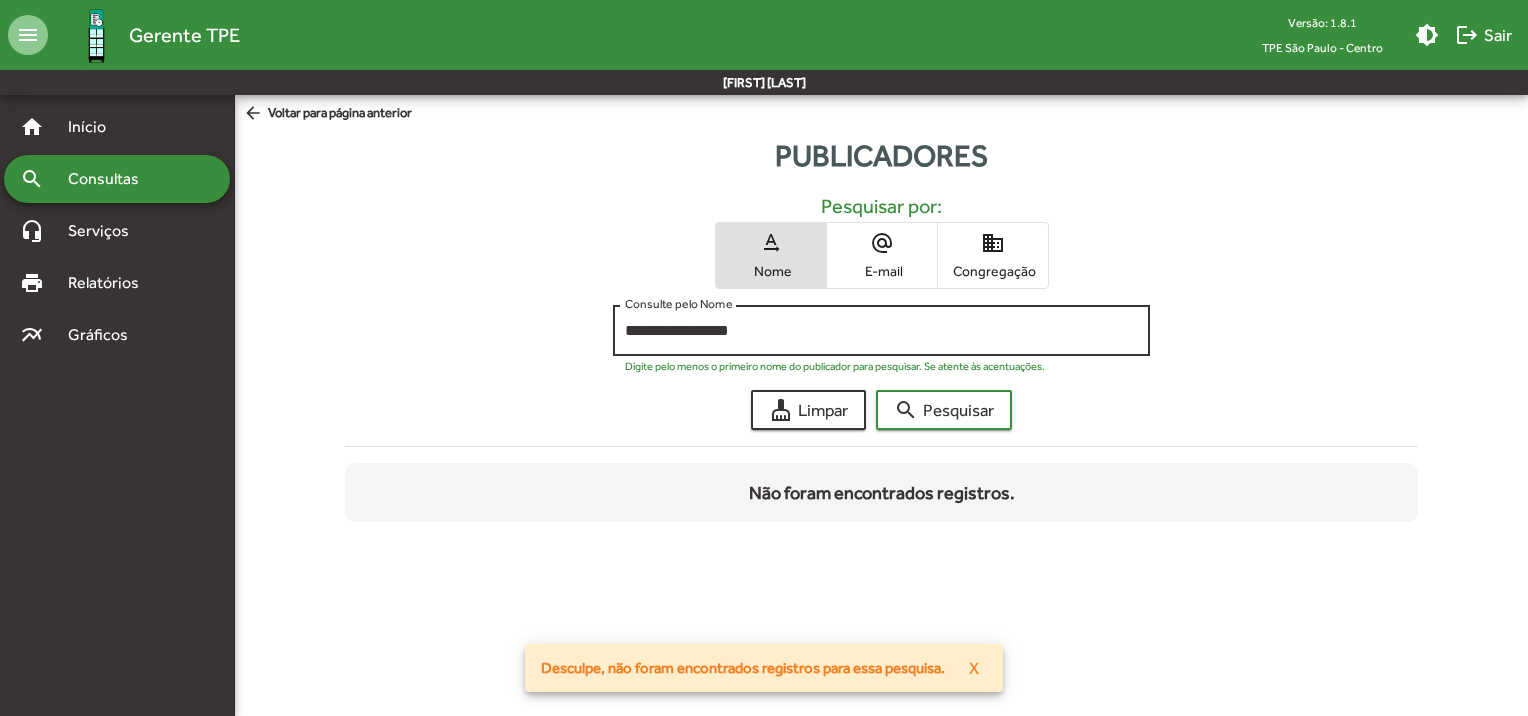 click on "**********" 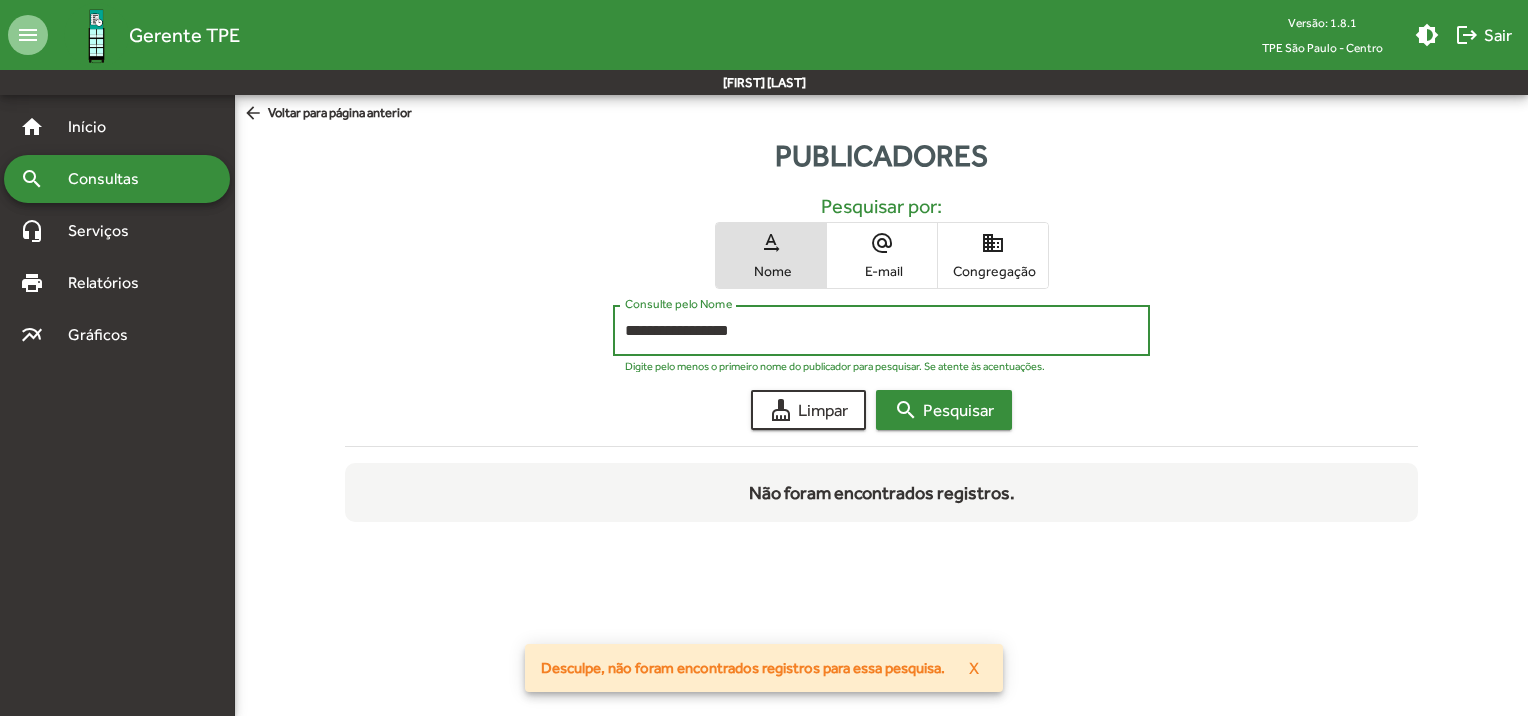 click on "search" 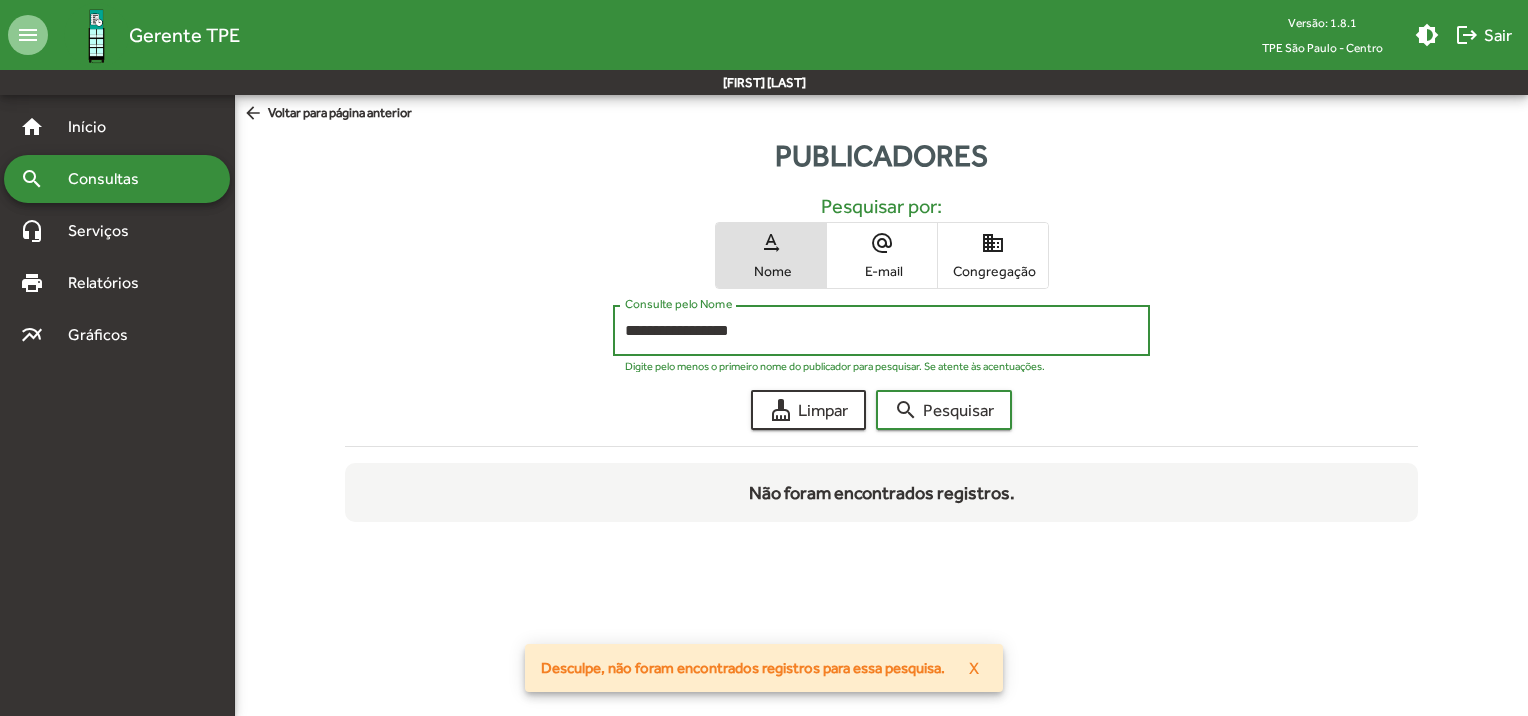 click on "**********" at bounding box center (881, 331) 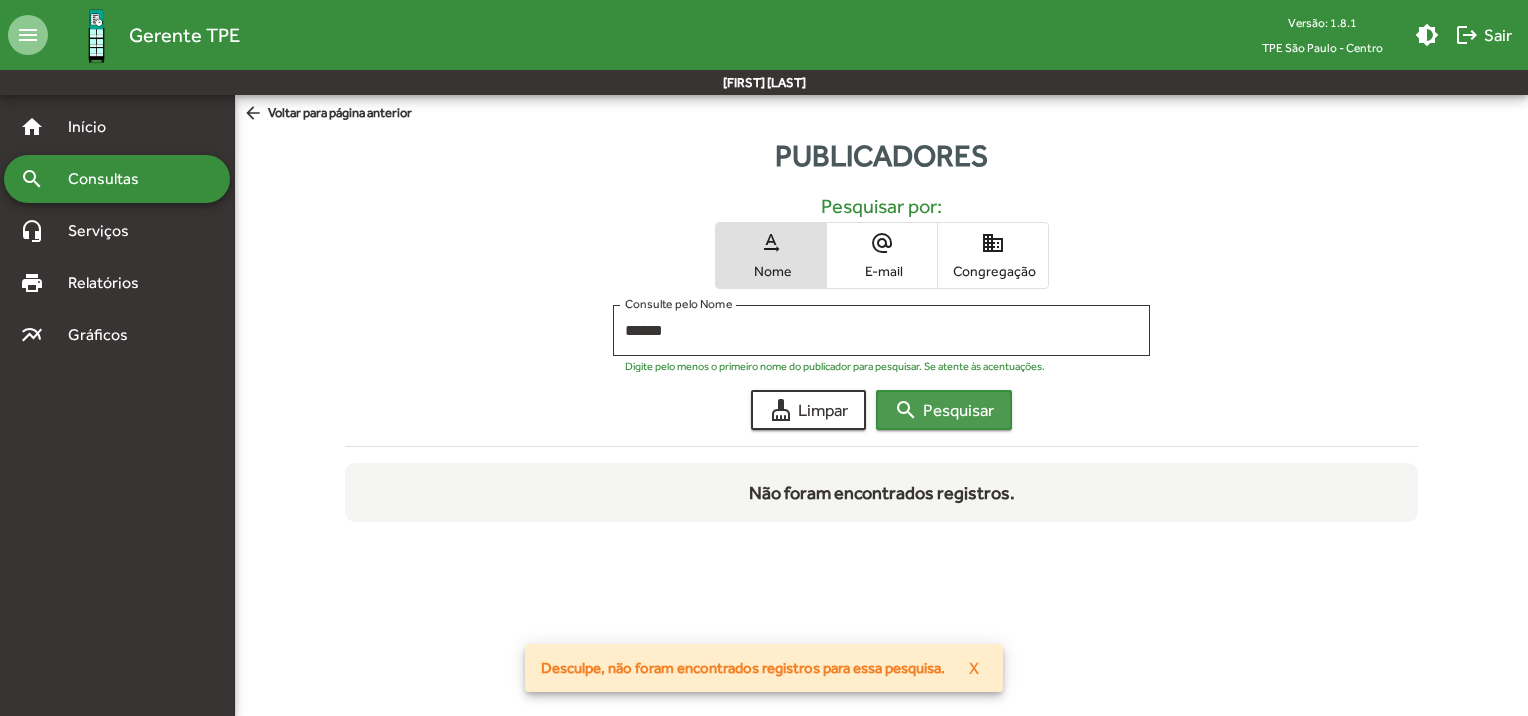 click on "search  Pesquisar" 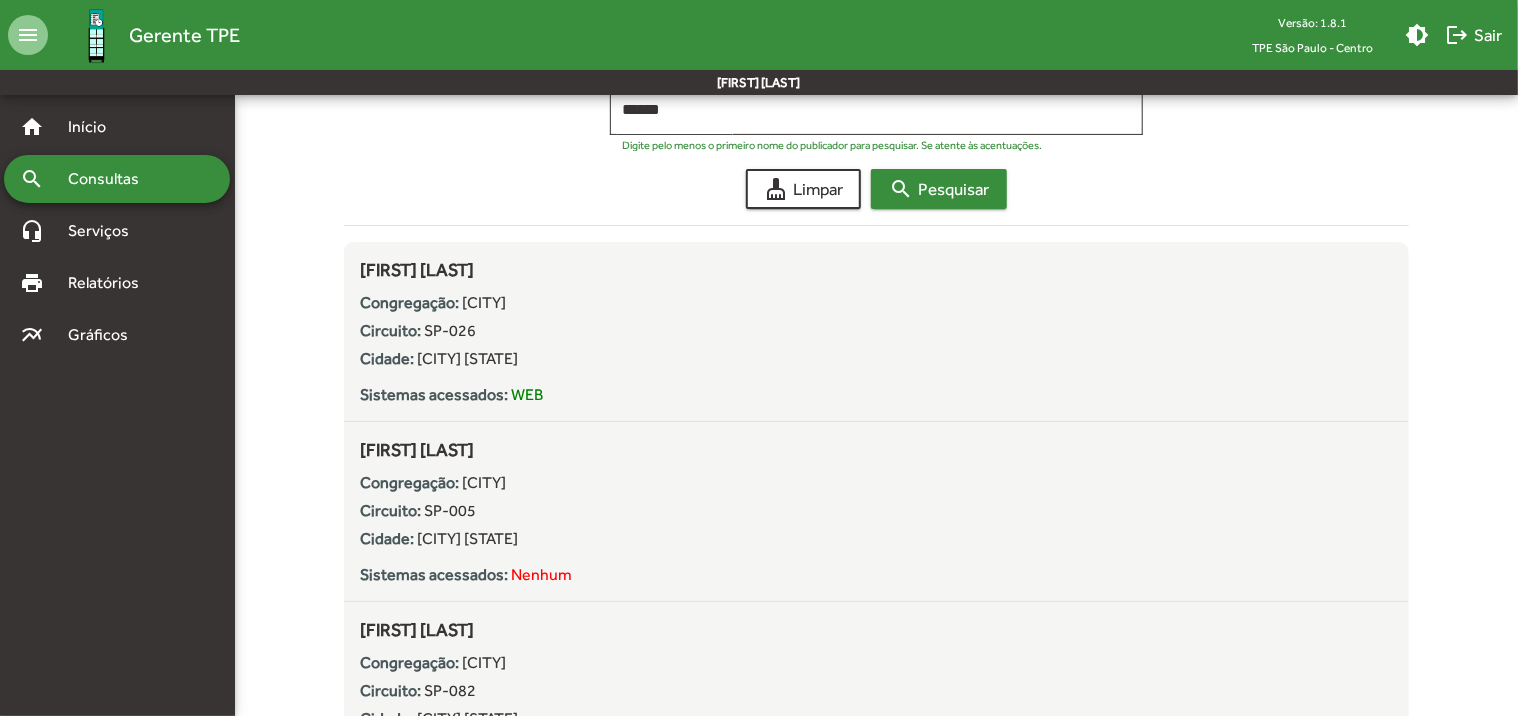 scroll, scrollTop: 0, scrollLeft: 0, axis: both 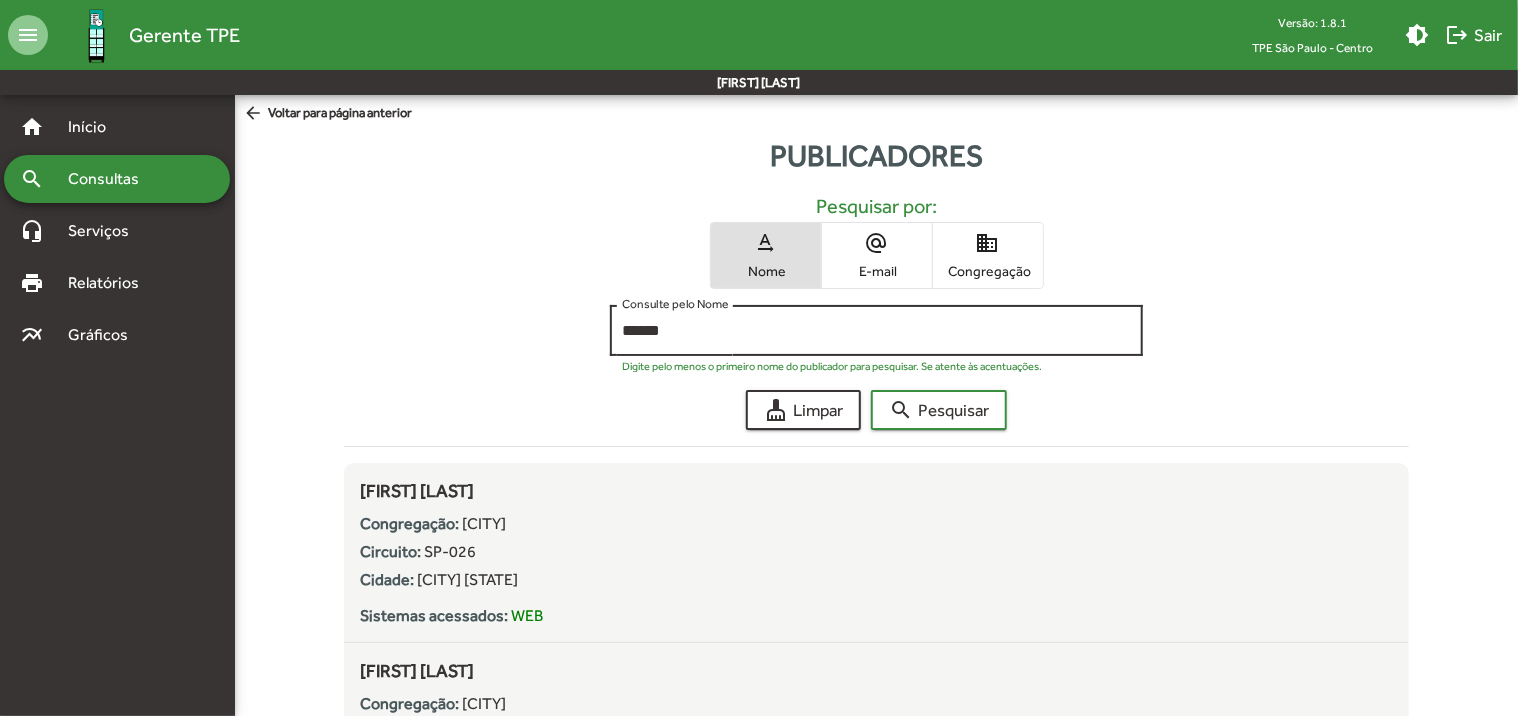 click on "****** Consulte pelo Nome" 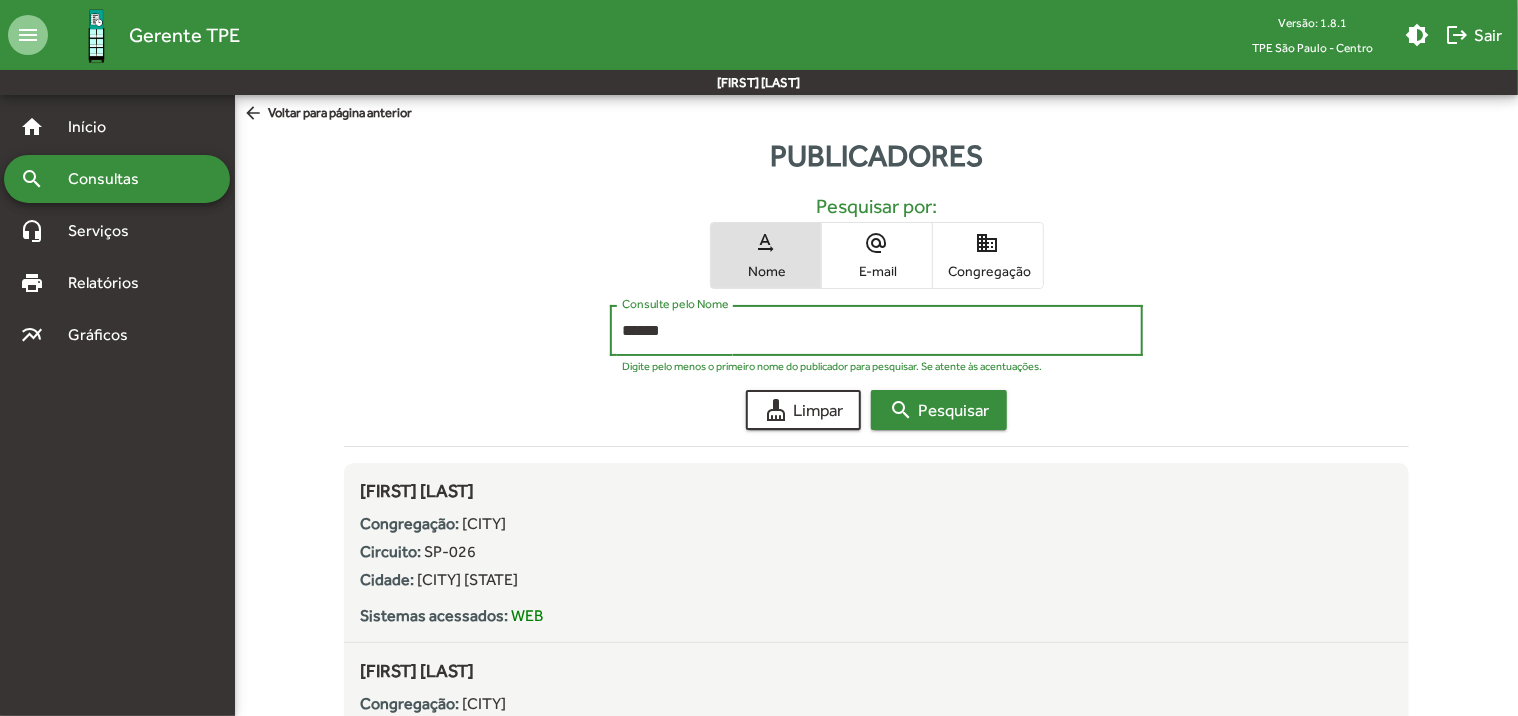 click on "search  Pesquisar" 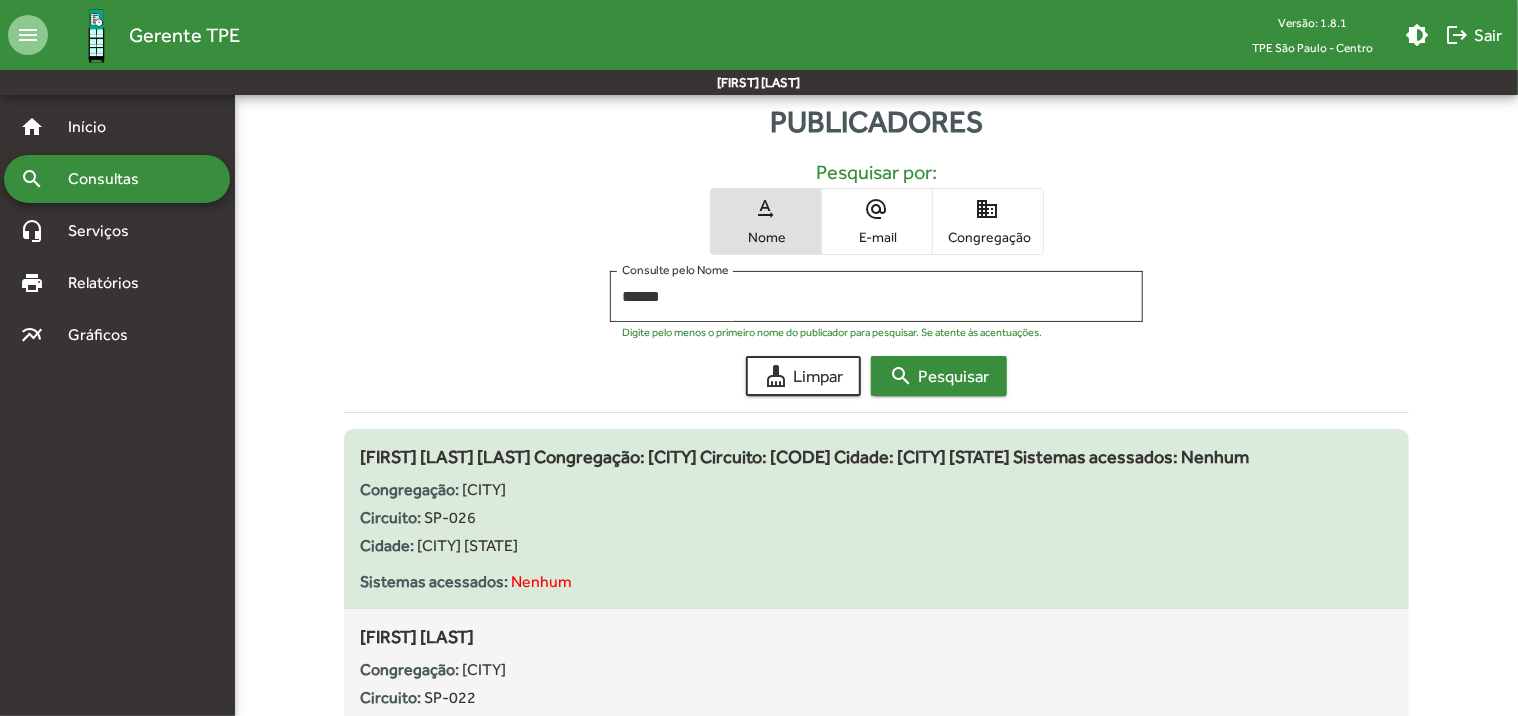scroll, scrollTop: 0, scrollLeft: 0, axis: both 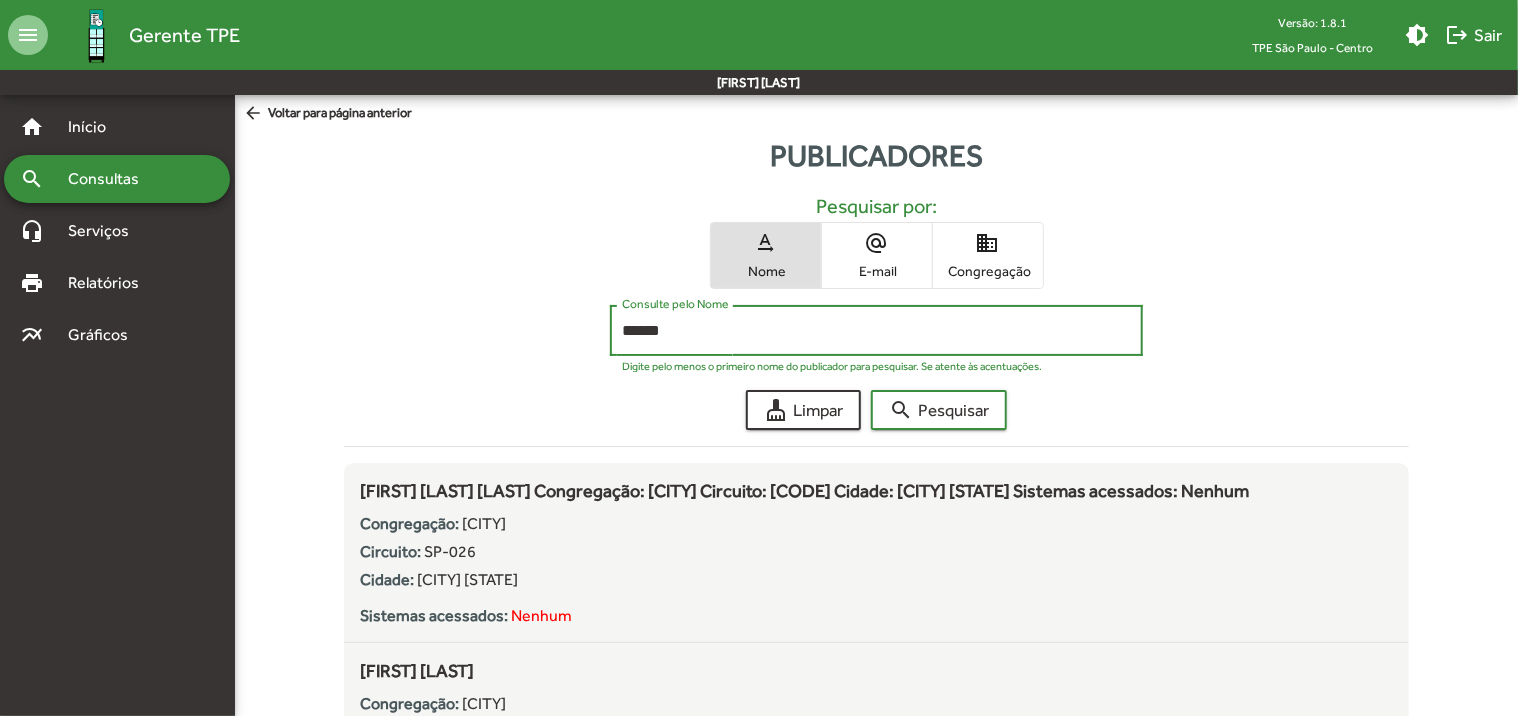 click on "******" at bounding box center [876, 331] 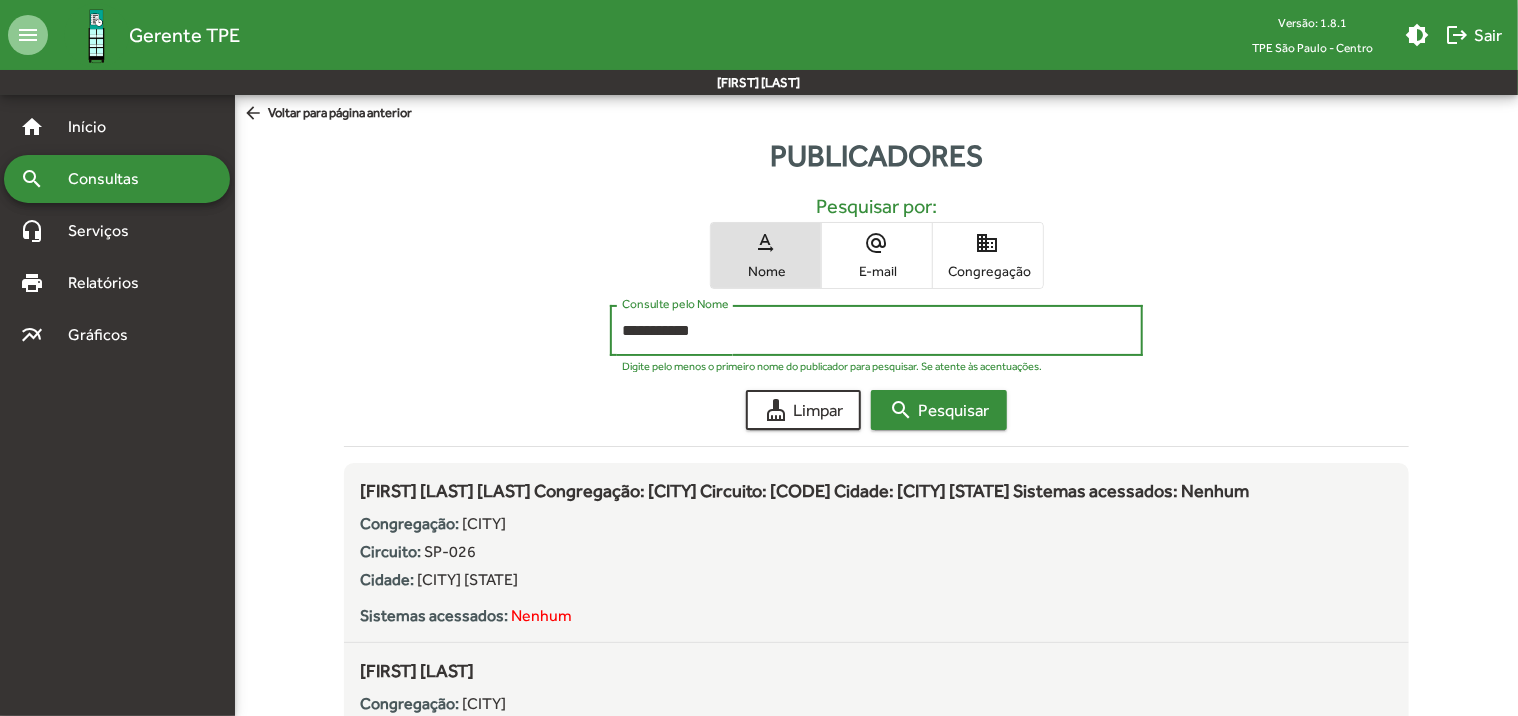 click on "search" 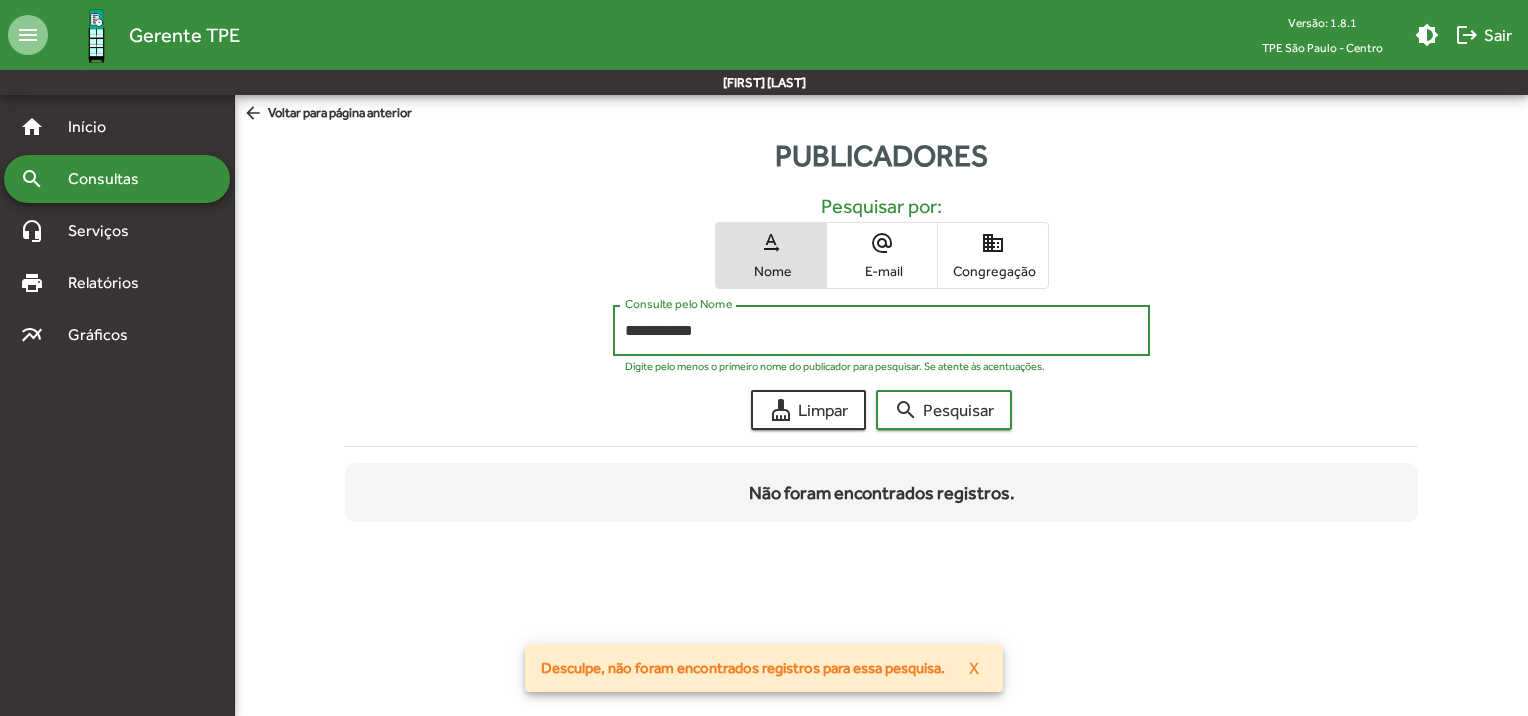 click on "**********" at bounding box center [881, 331] 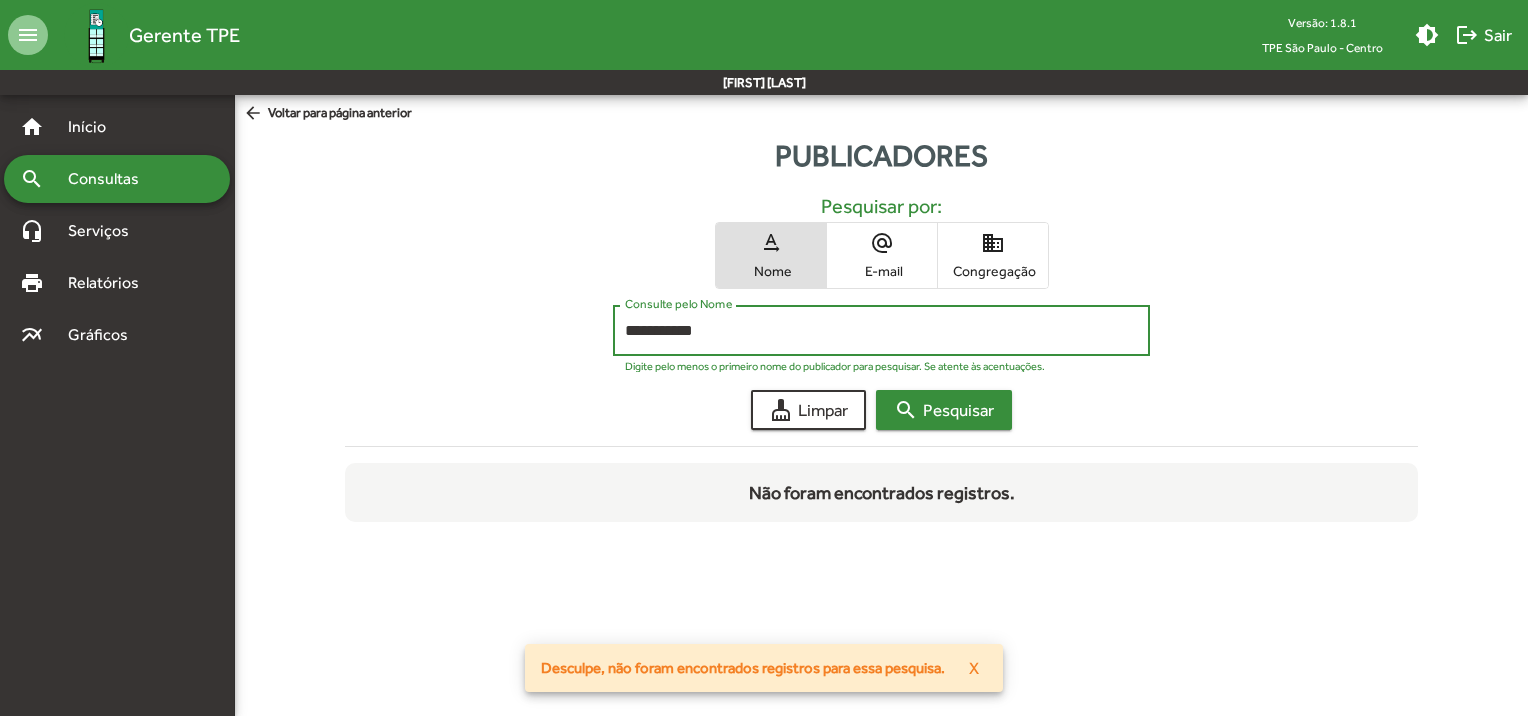 click on "search  Pesquisar" 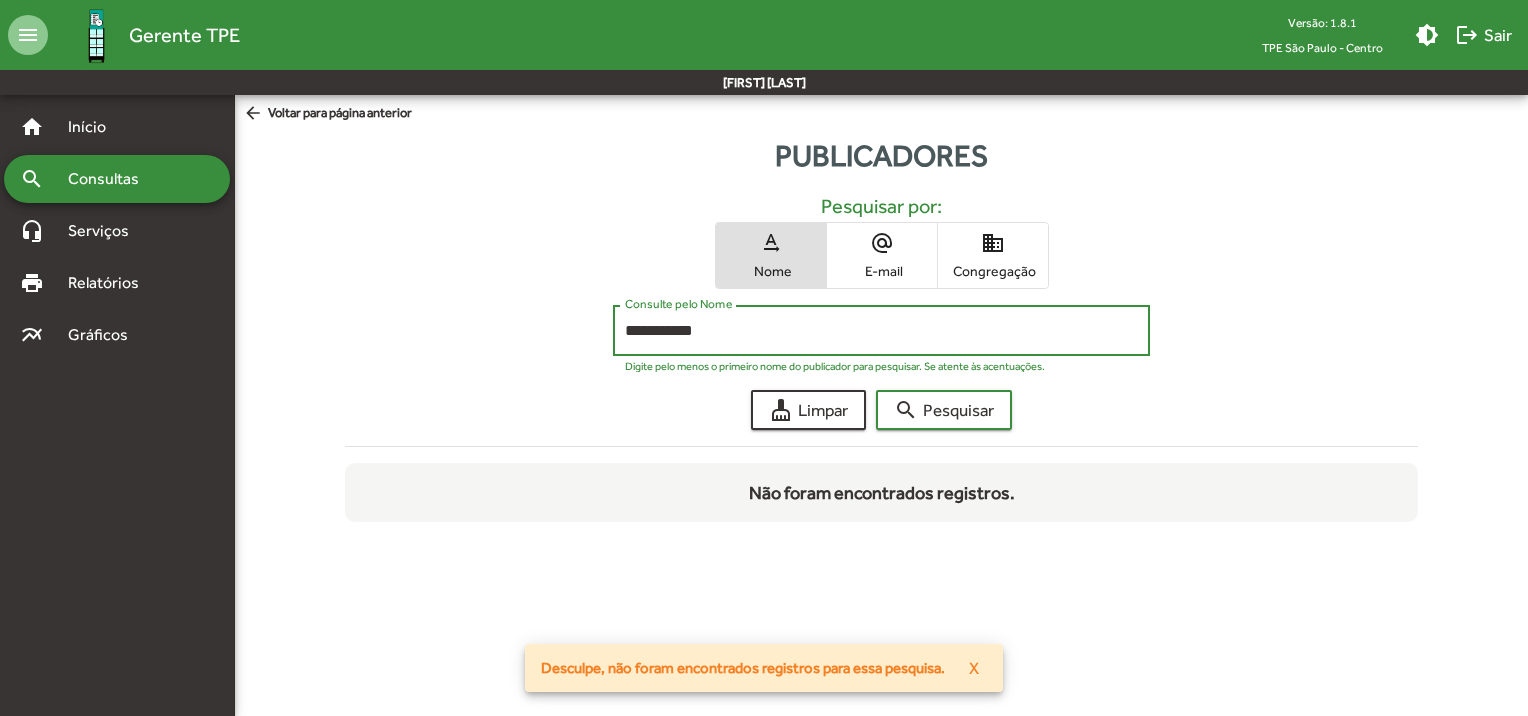 click on "**********" at bounding box center (881, 331) 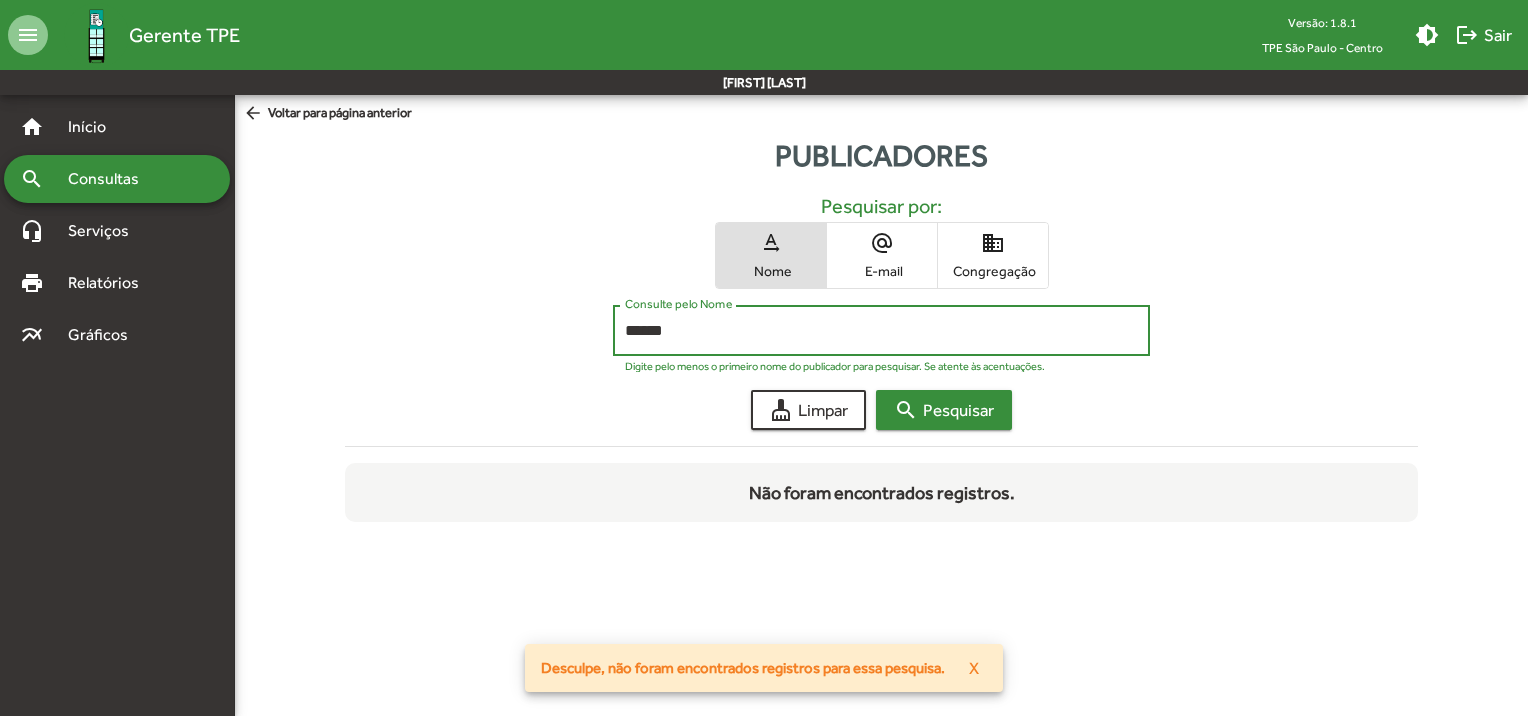 type on "******" 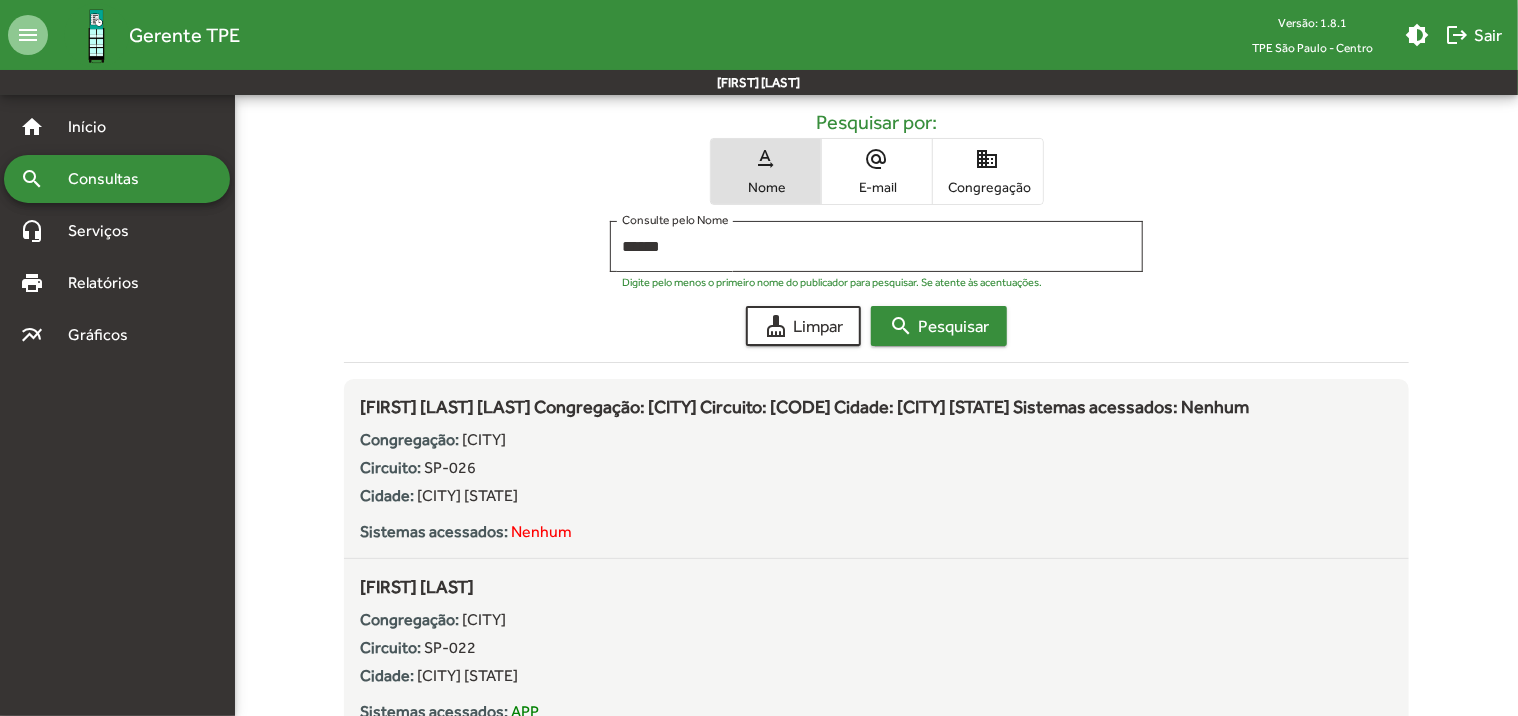 scroll, scrollTop: 0, scrollLeft: 0, axis: both 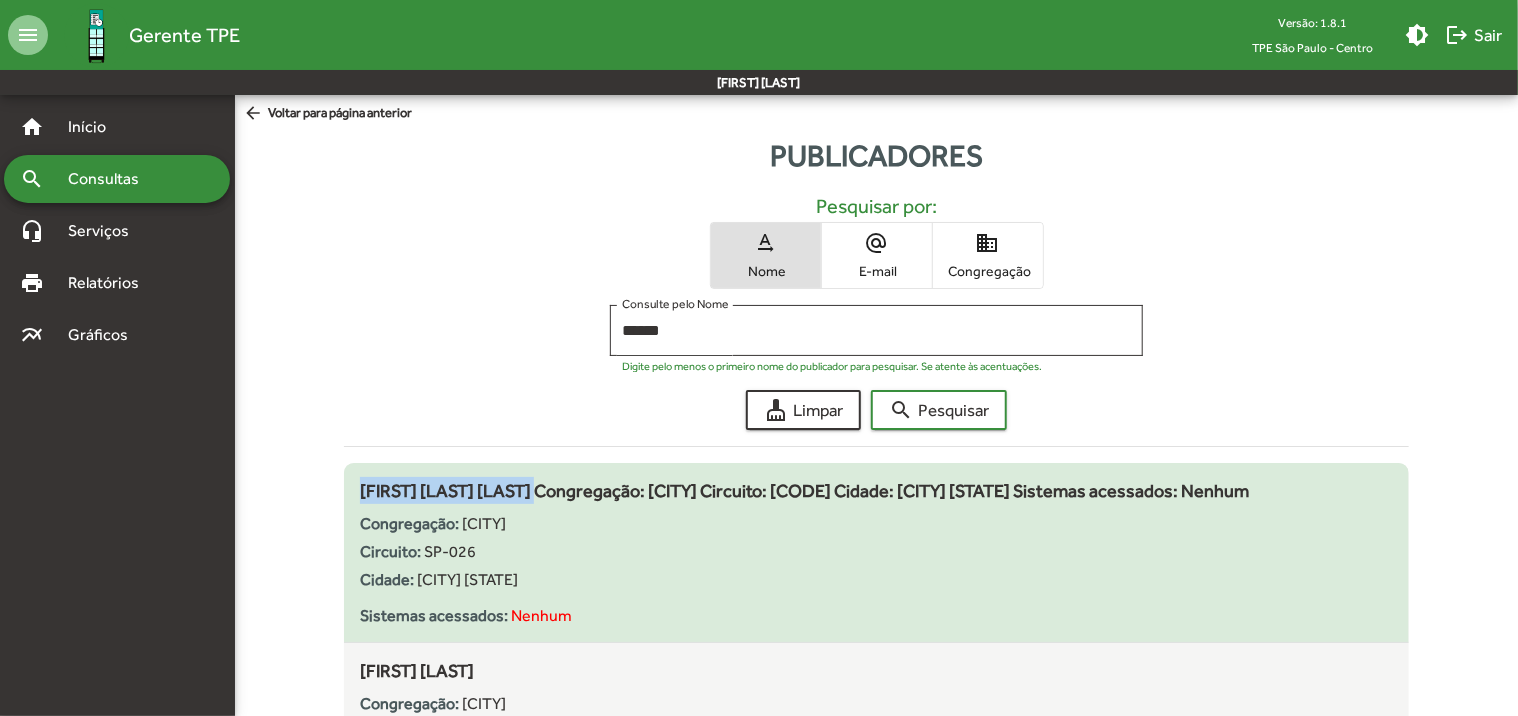 drag, startPoint x: 356, startPoint y: 488, endPoint x: 576, endPoint y: 496, distance: 220.1454 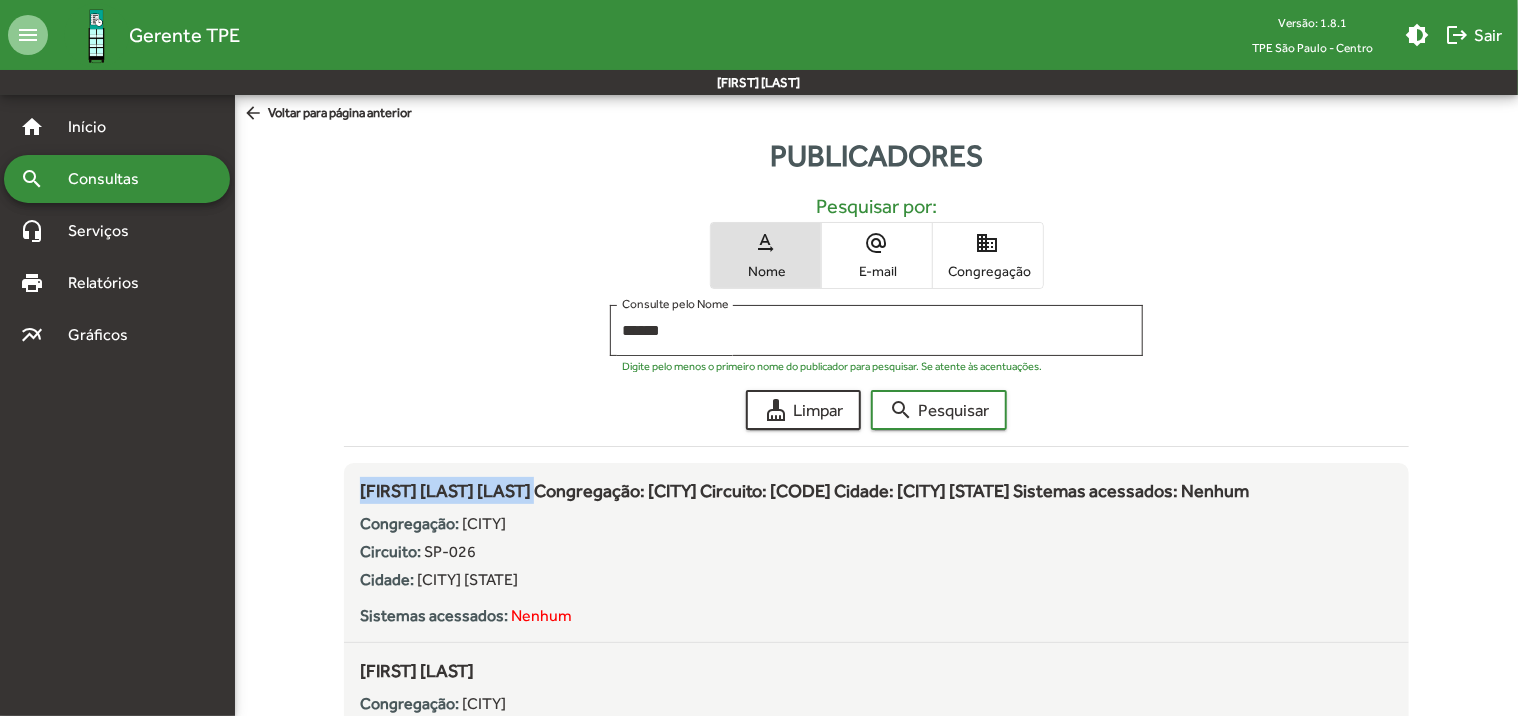 click on "Congregação" at bounding box center (988, 271) 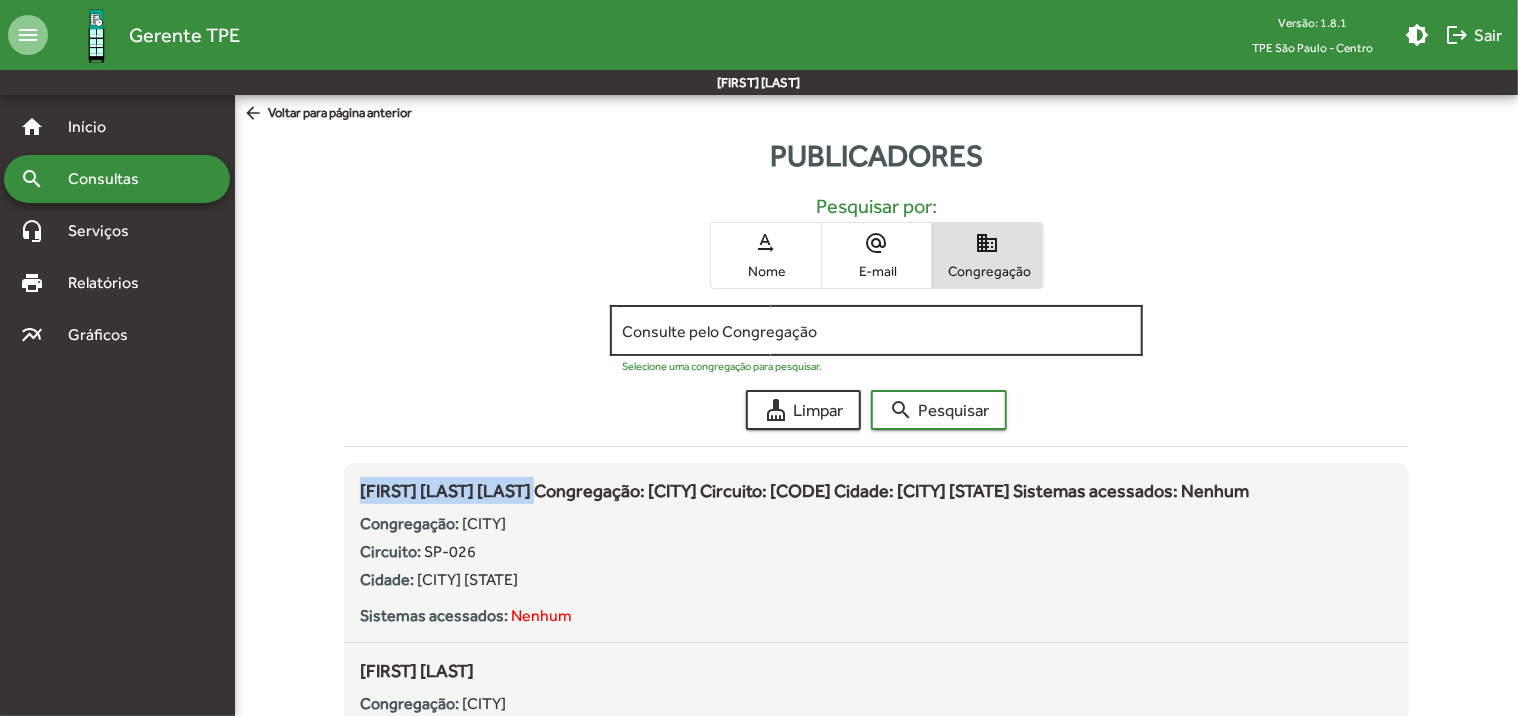 click on "Consulte pelo Congregação" at bounding box center (876, 331) 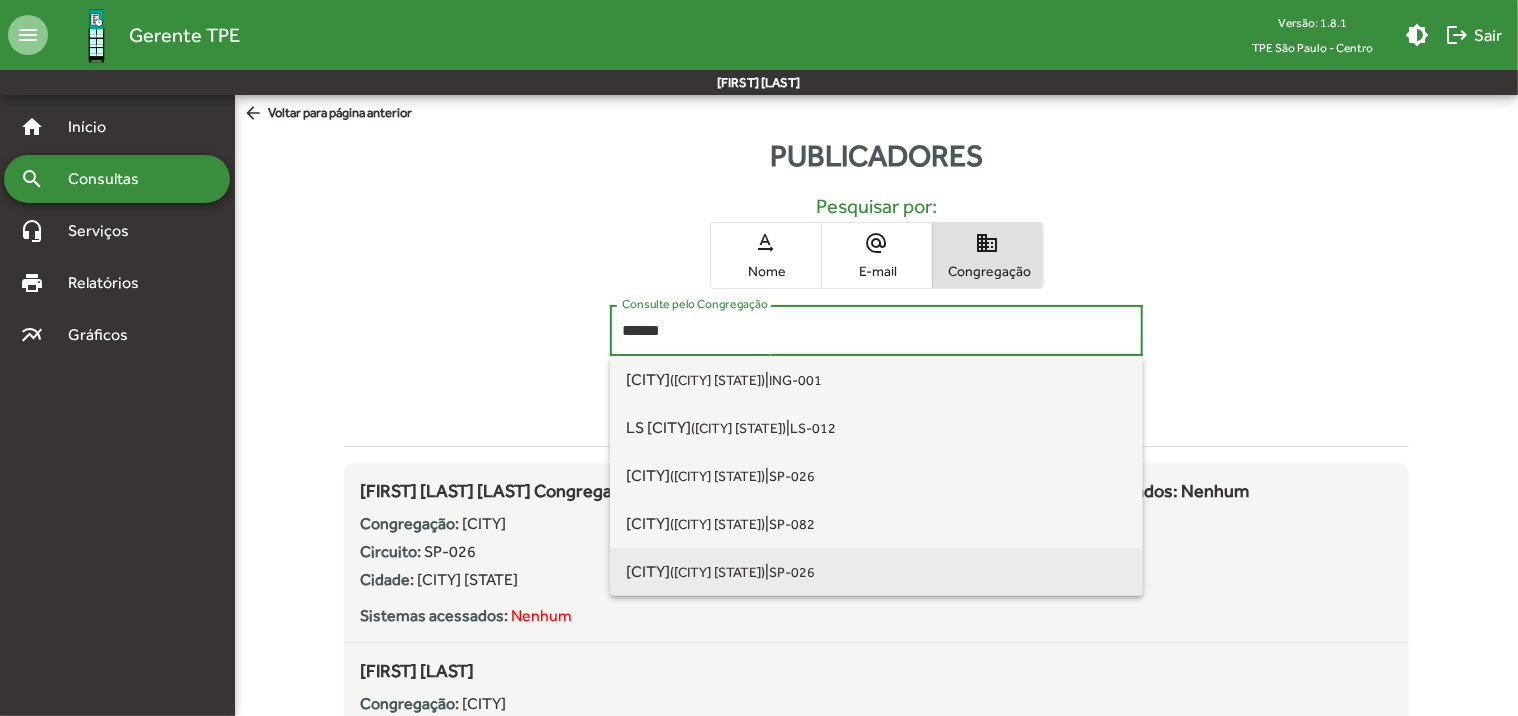 click on "SP-026" at bounding box center (792, 572) 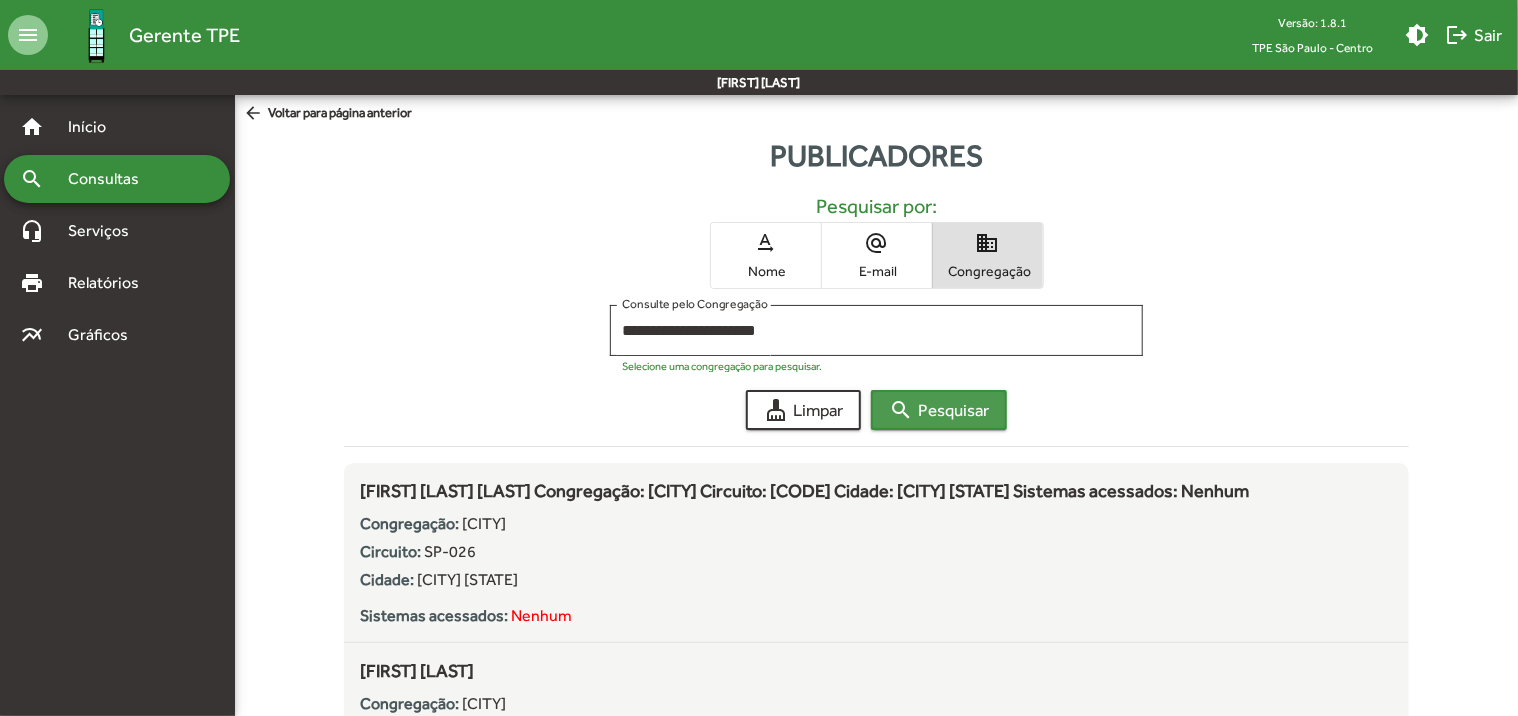 click on "search  Pesquisar" 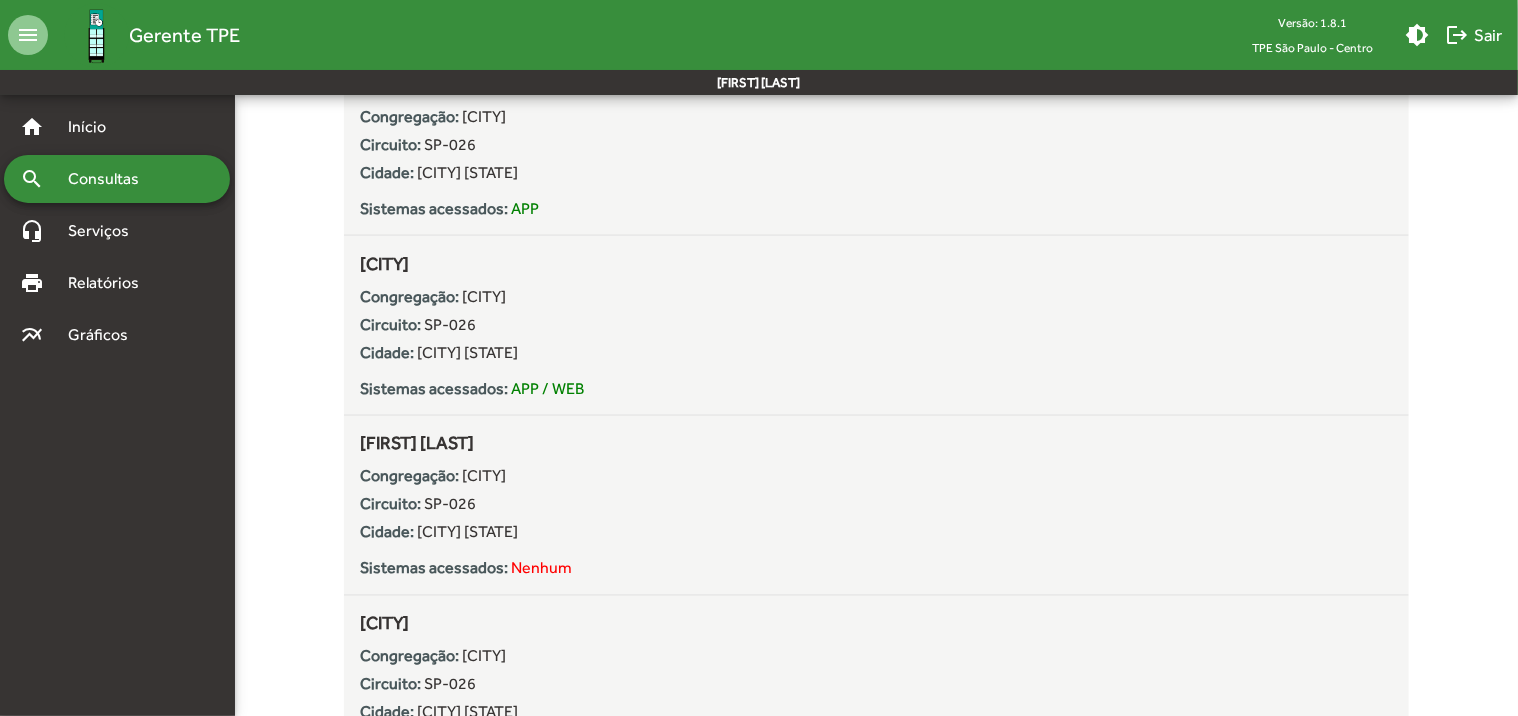 scroll, scrollTop: 5366, scrollLeft: 0, axis: vertical 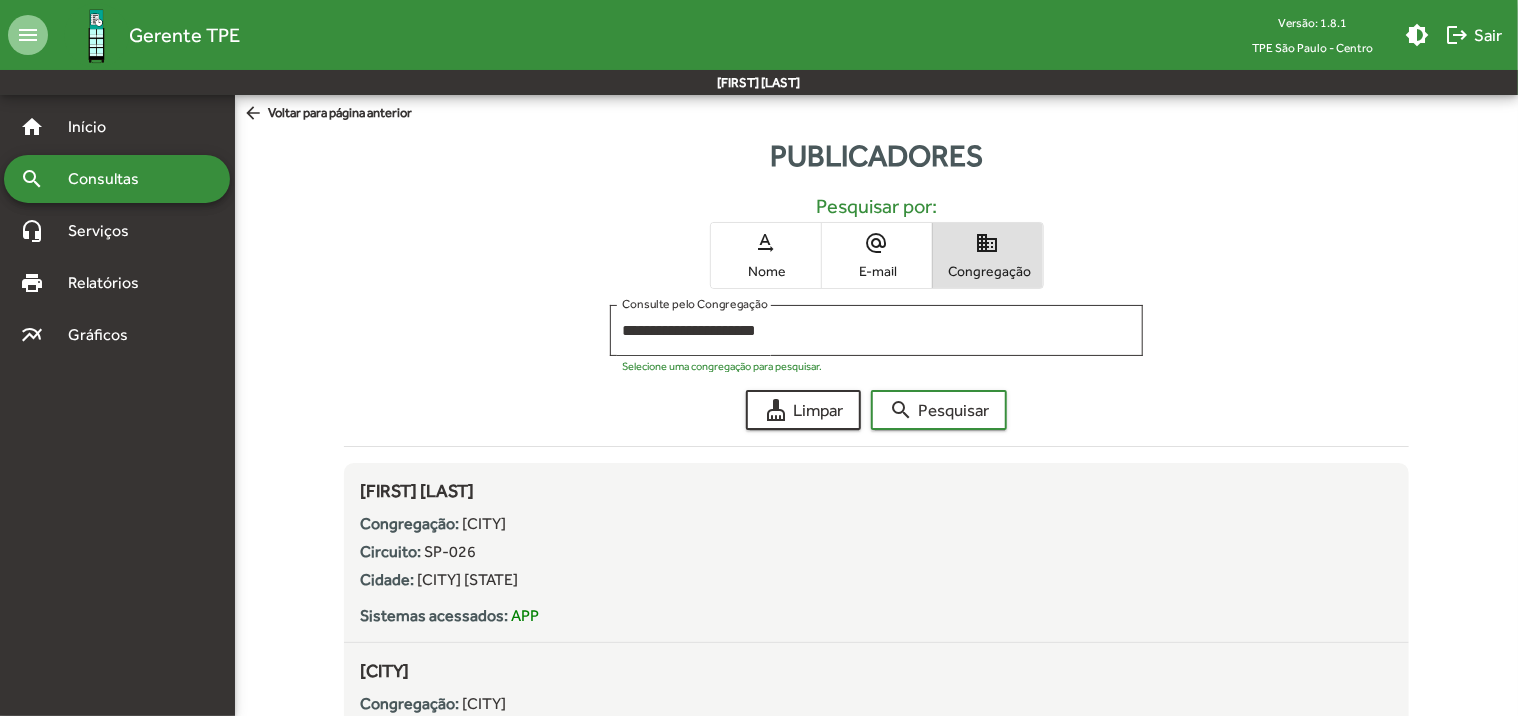 click on "Congregação" at bounding box center (988, 271) 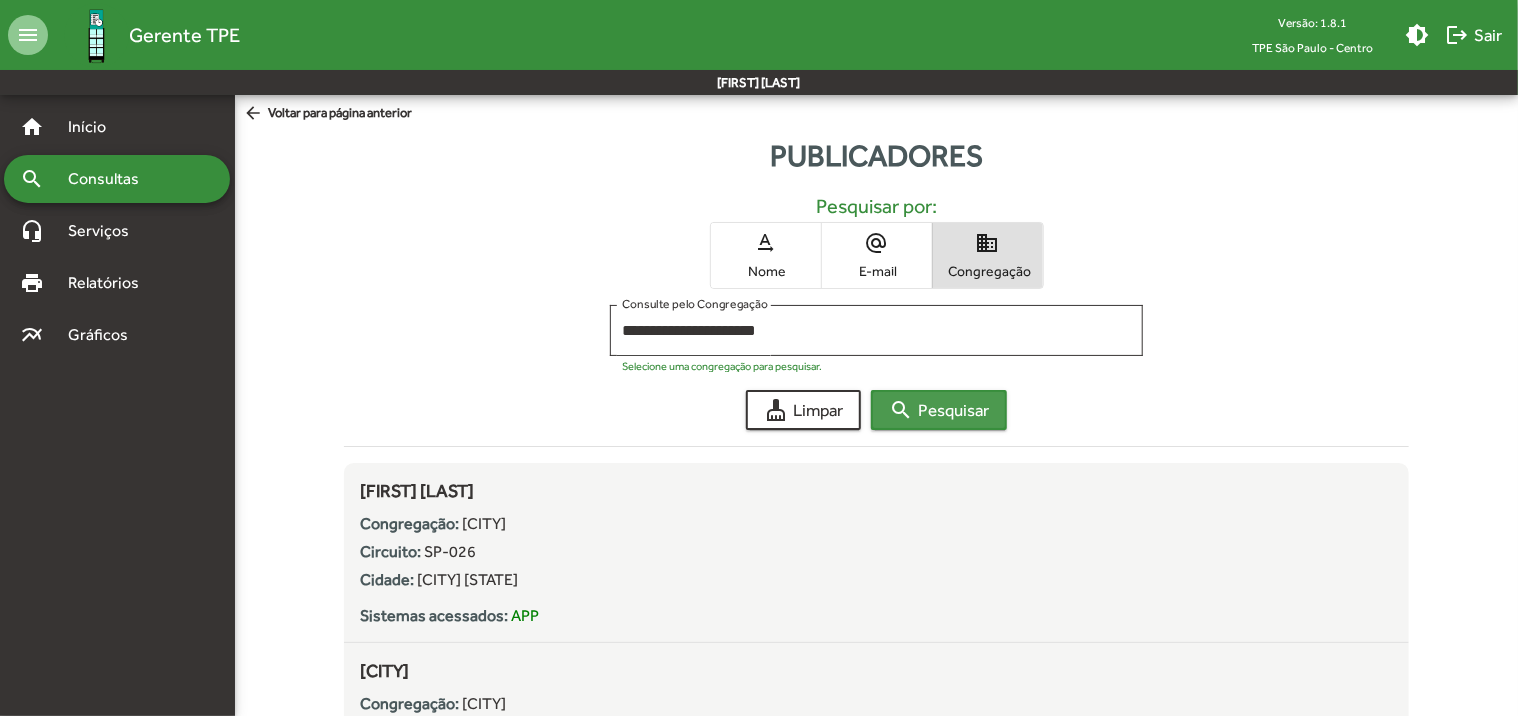 click on "search  Pesquisar" 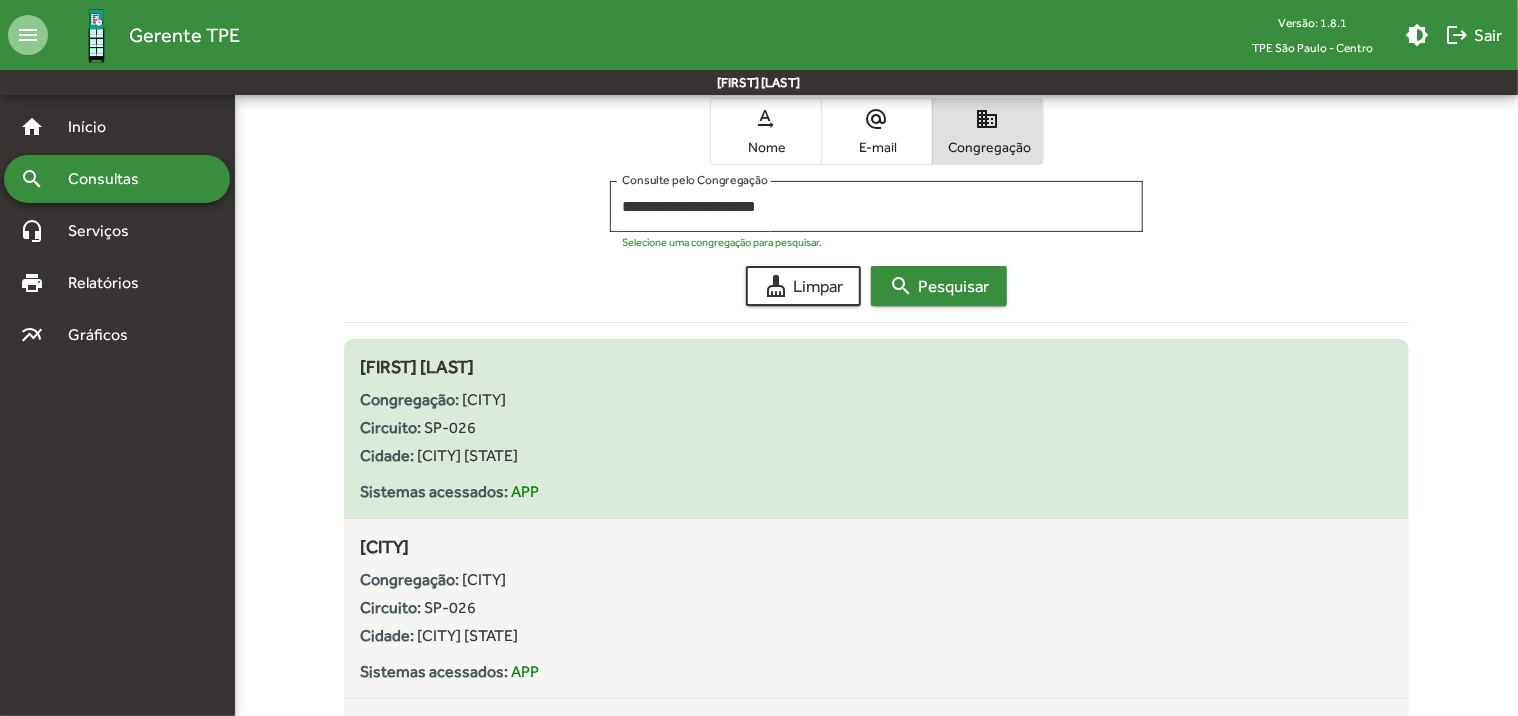 scroll, scrollTop: 0, scrollLeft: 0, axis: both 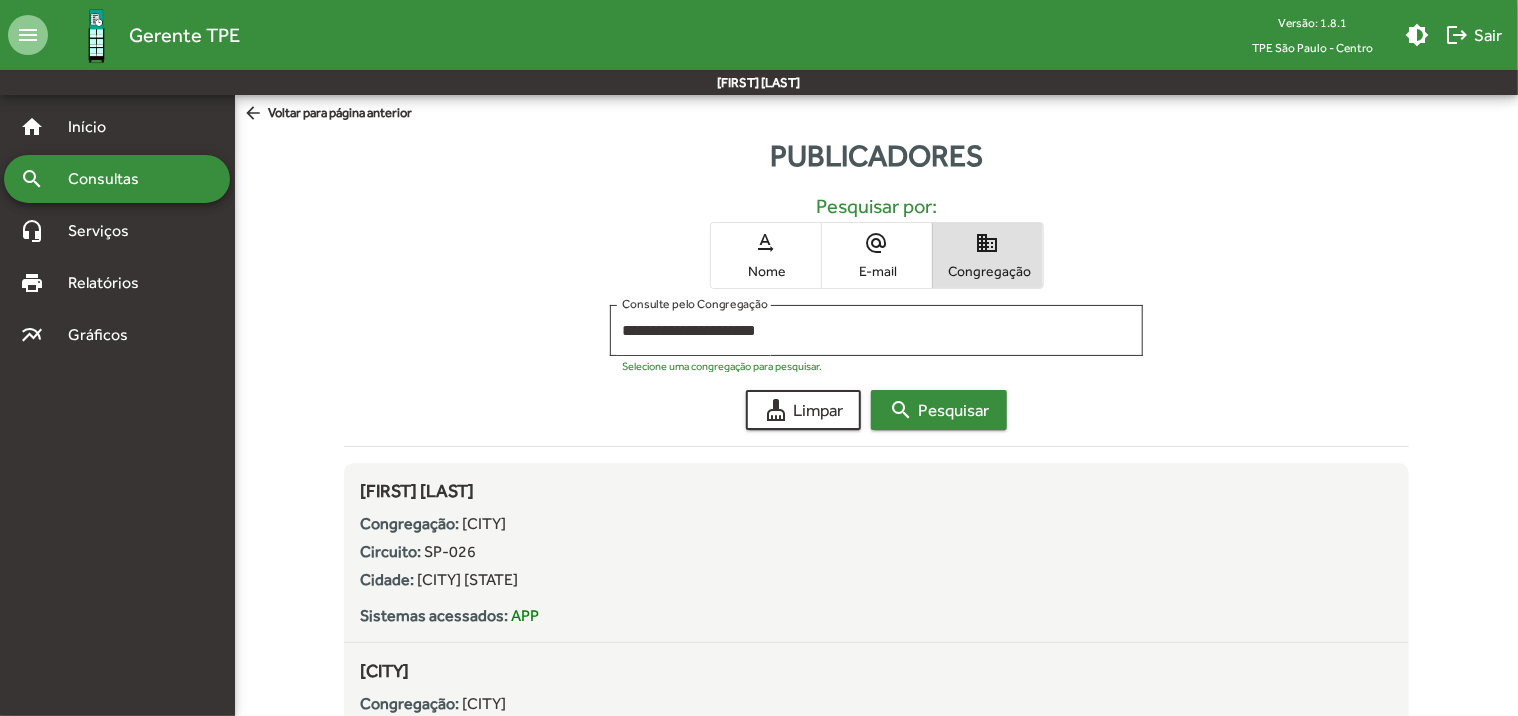 click on "search  Pesquisar" 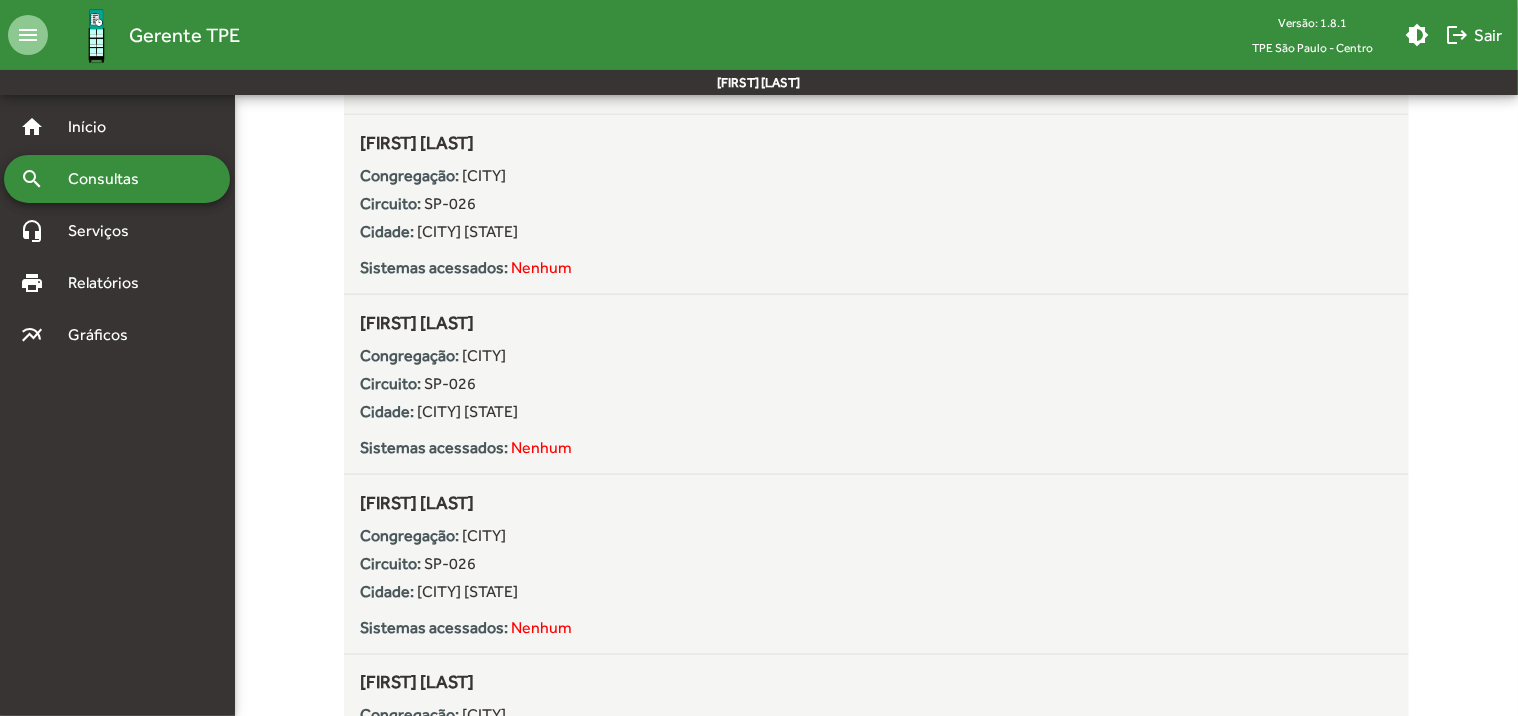 scroll, scrollTop: 1300, scrollLeft: 0, axis: vertical 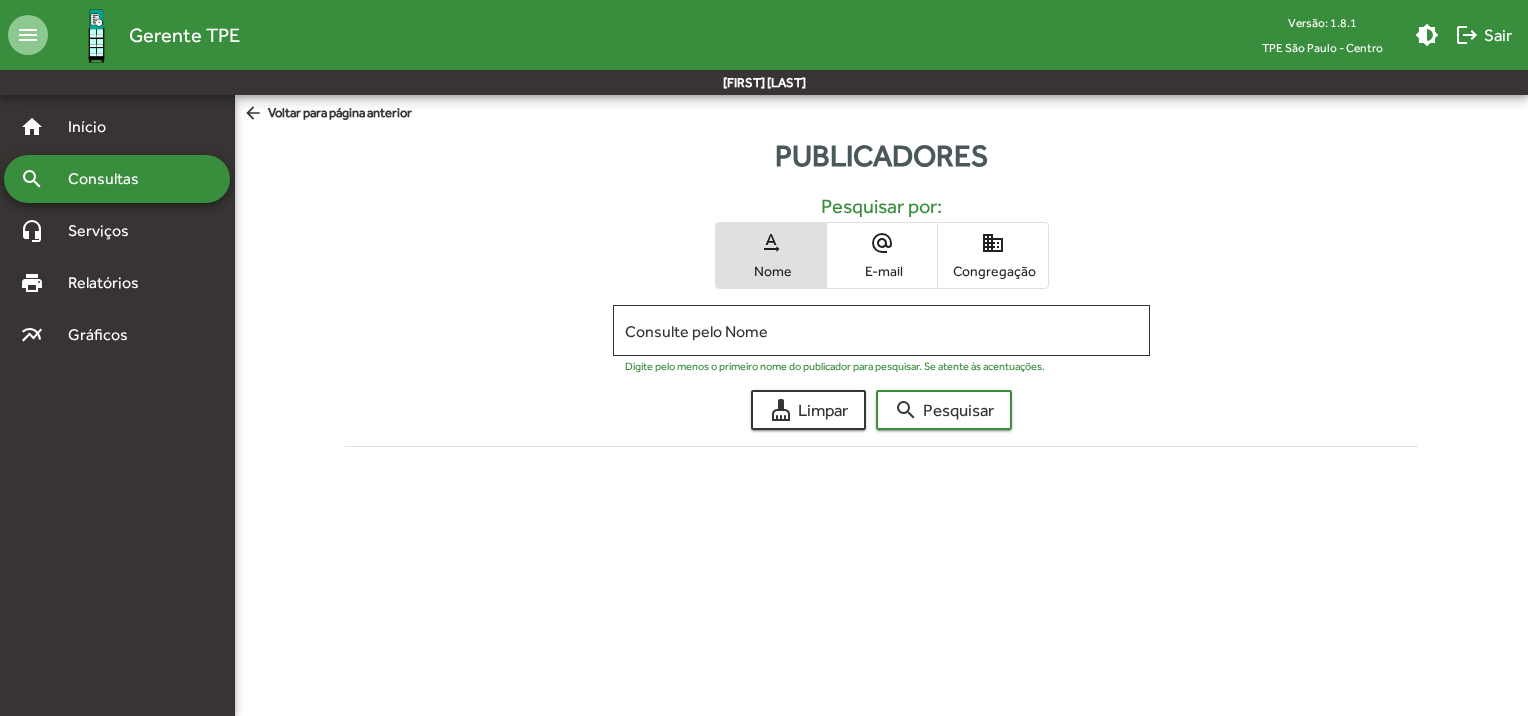 click on "Congregação" at bounding box center [993, 271] 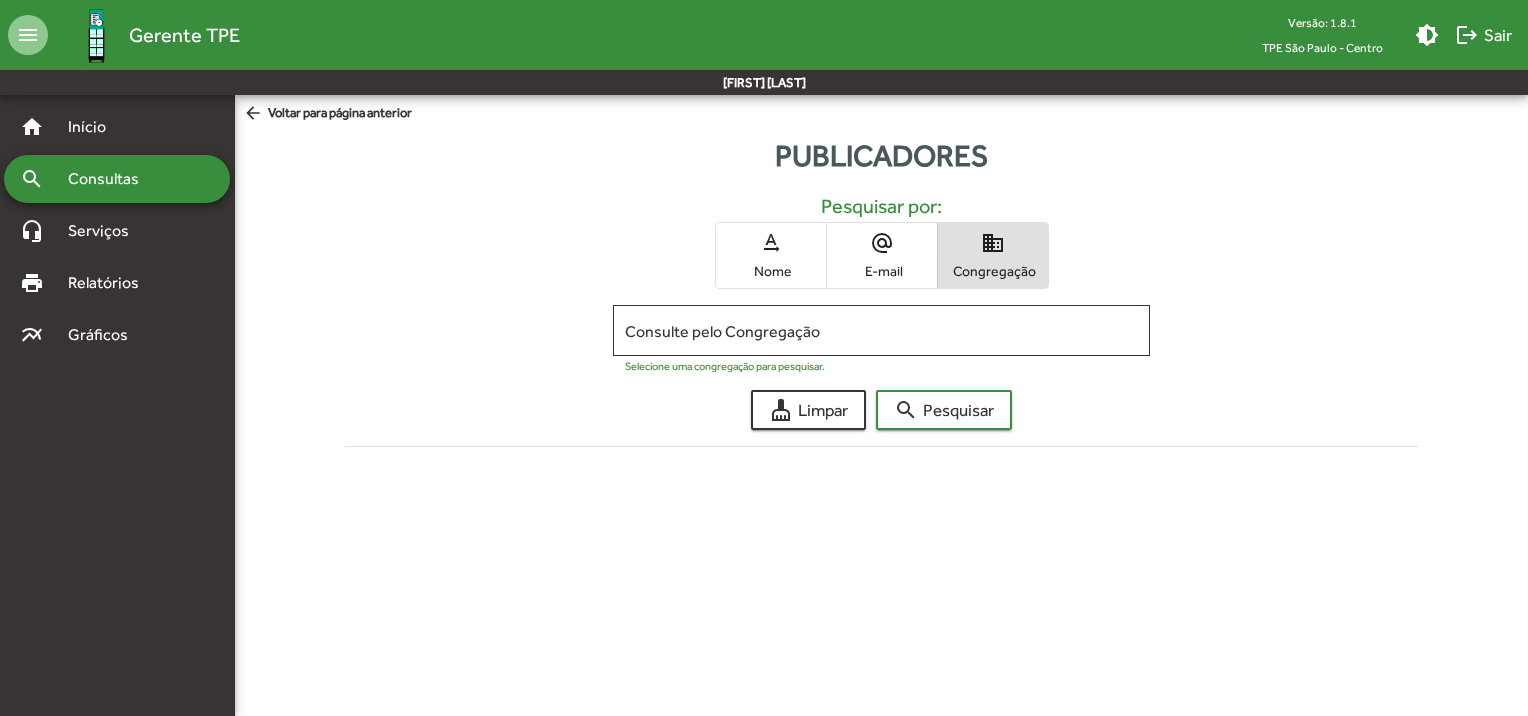 click on "Consulte pelo Congregação" at bounding box center (881, 331) 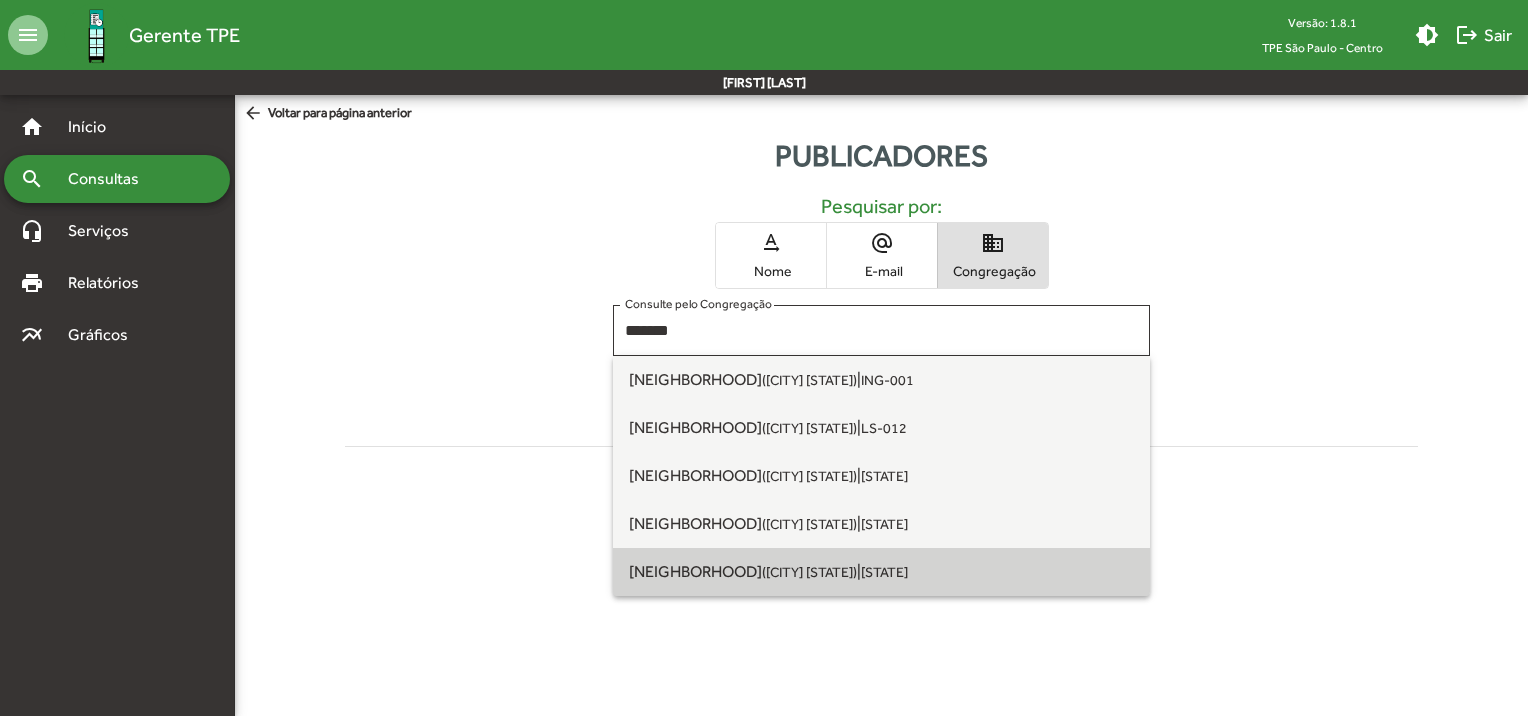click on "[CITY] ([CITY] [STATE]) | [CODE]" at bounding box center [881, 572] 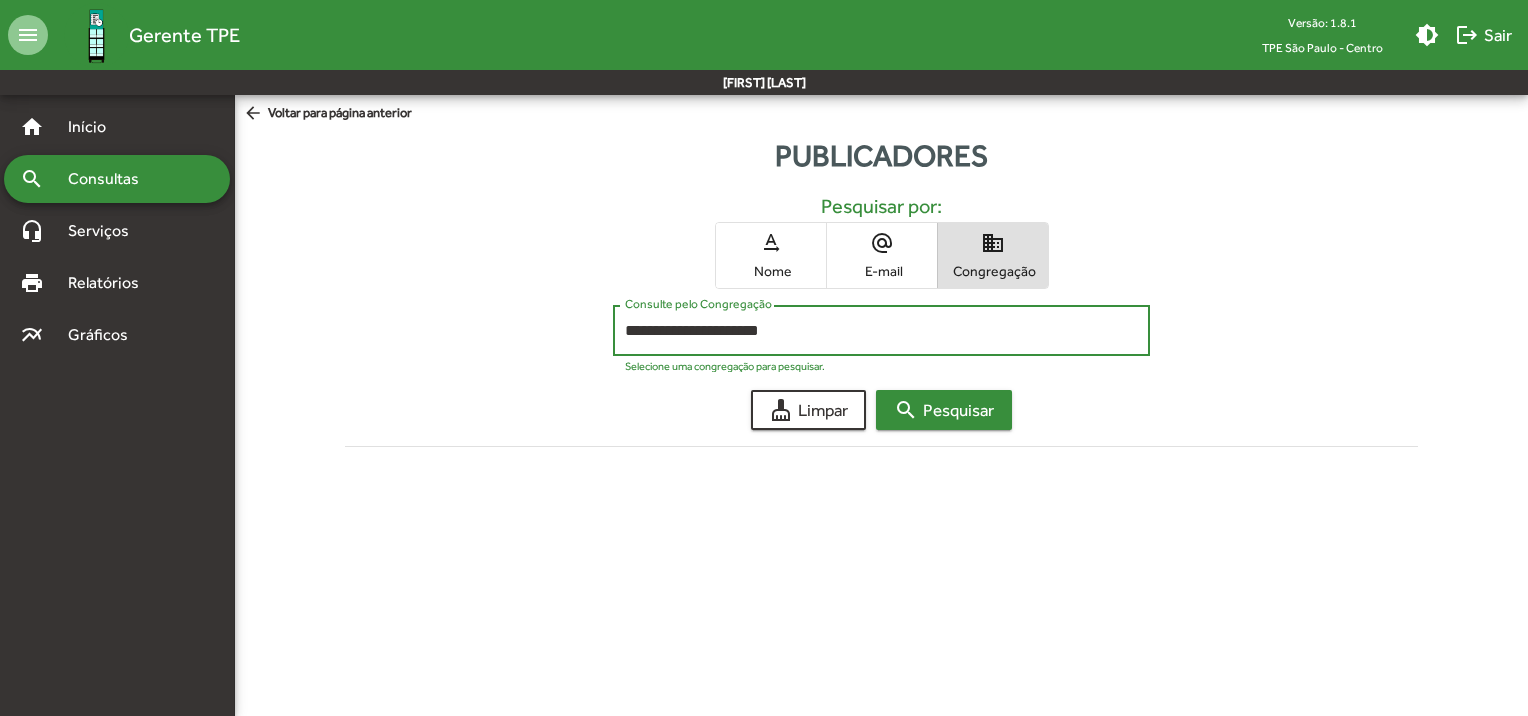 click on "search  Pesquisar" 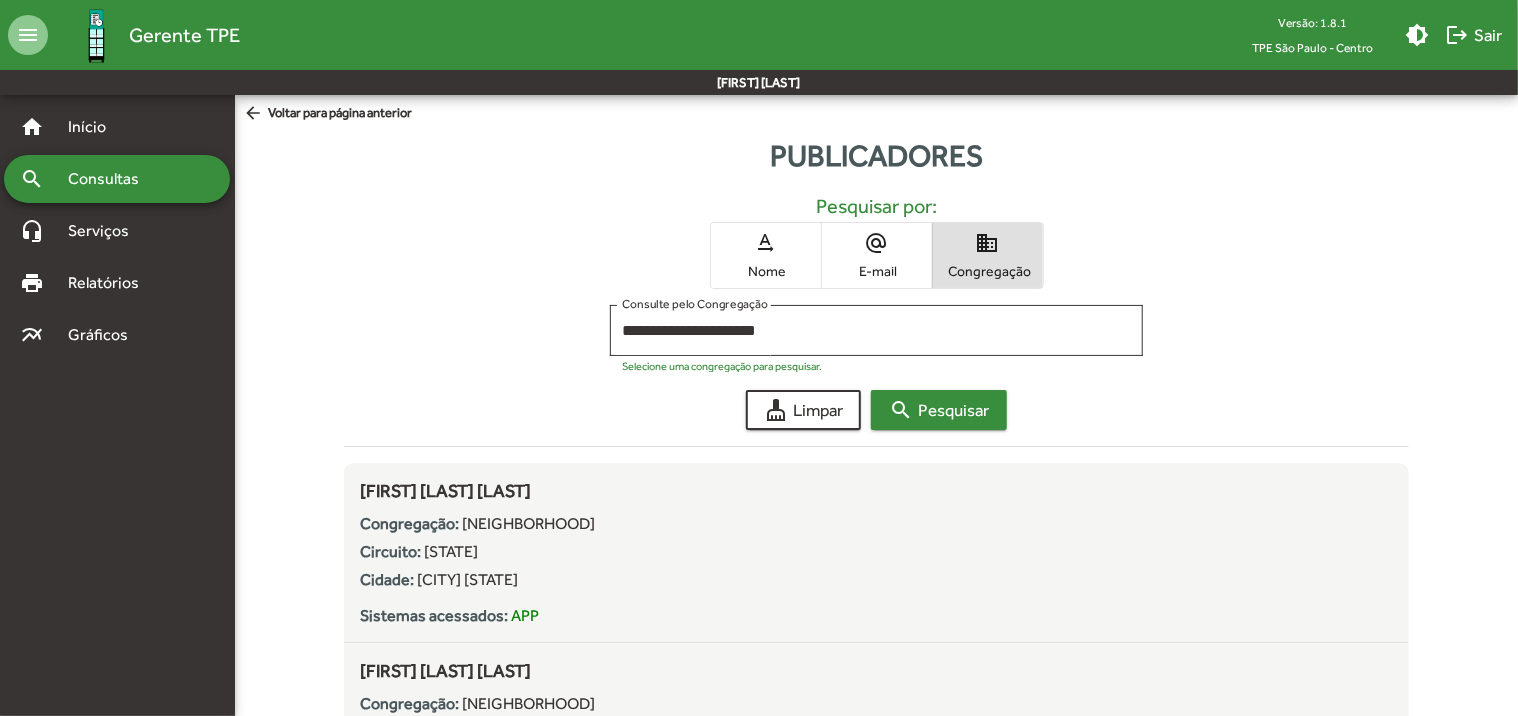 scroll, scrollTop: 100, scrollLeft: 0, axis: vertical 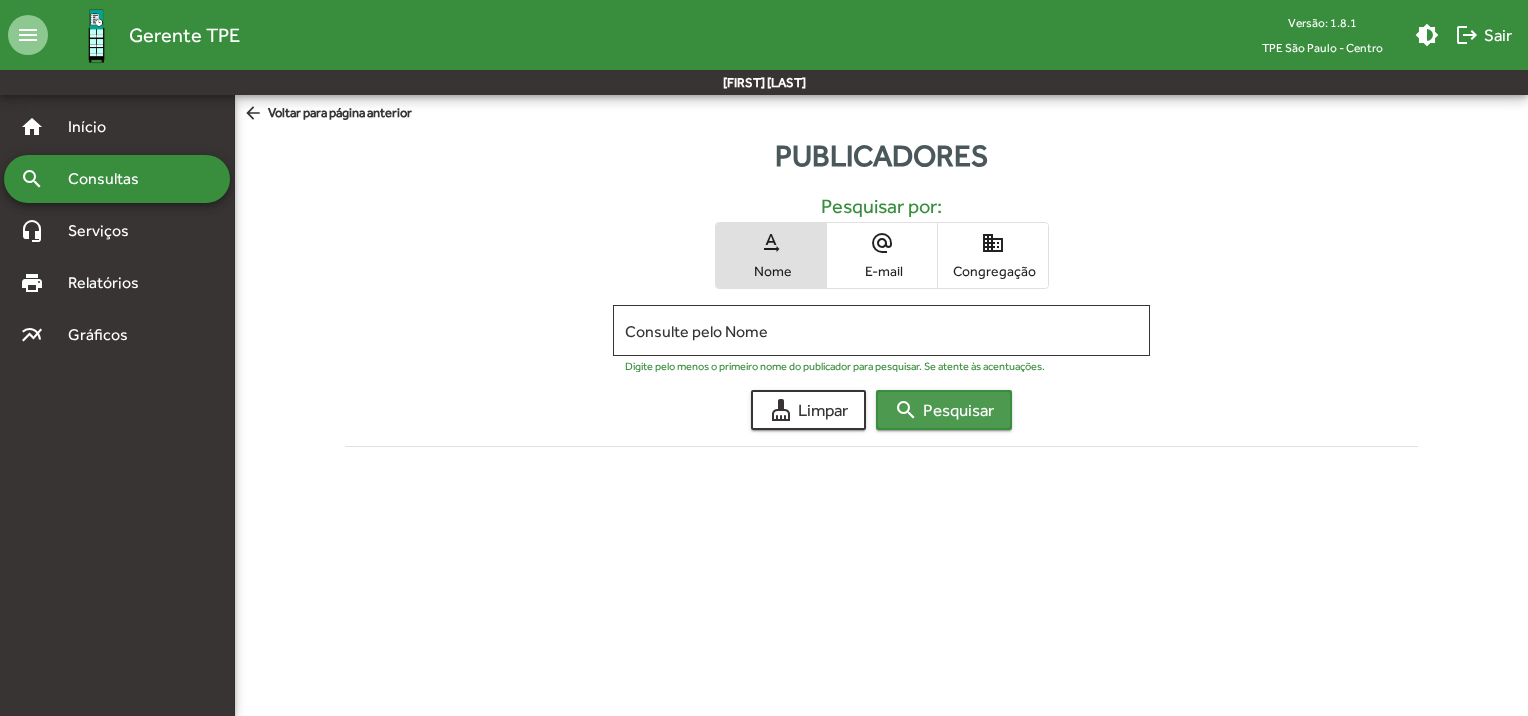 click on "search  Pesquisar" 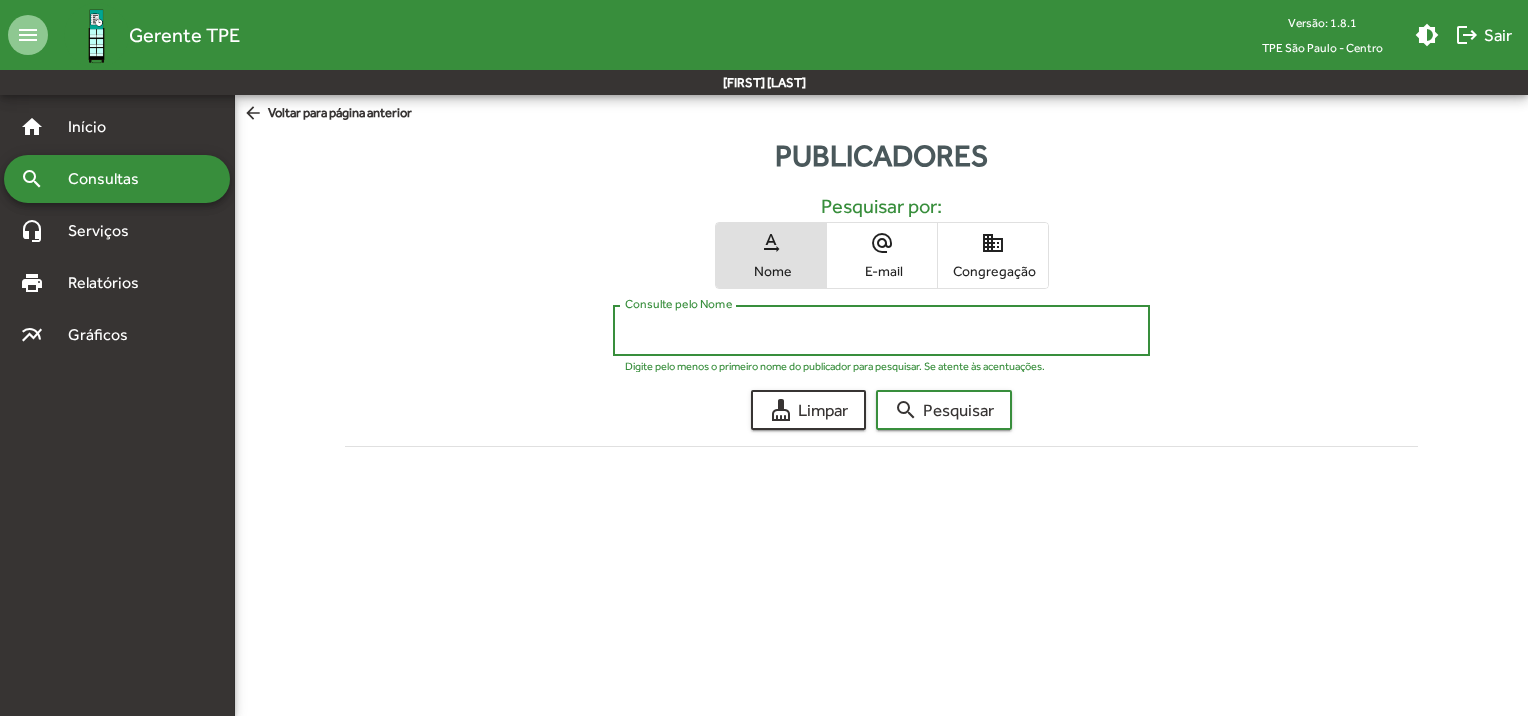 click on "Consulte pelo Nome" at bounding box center [881, 331] 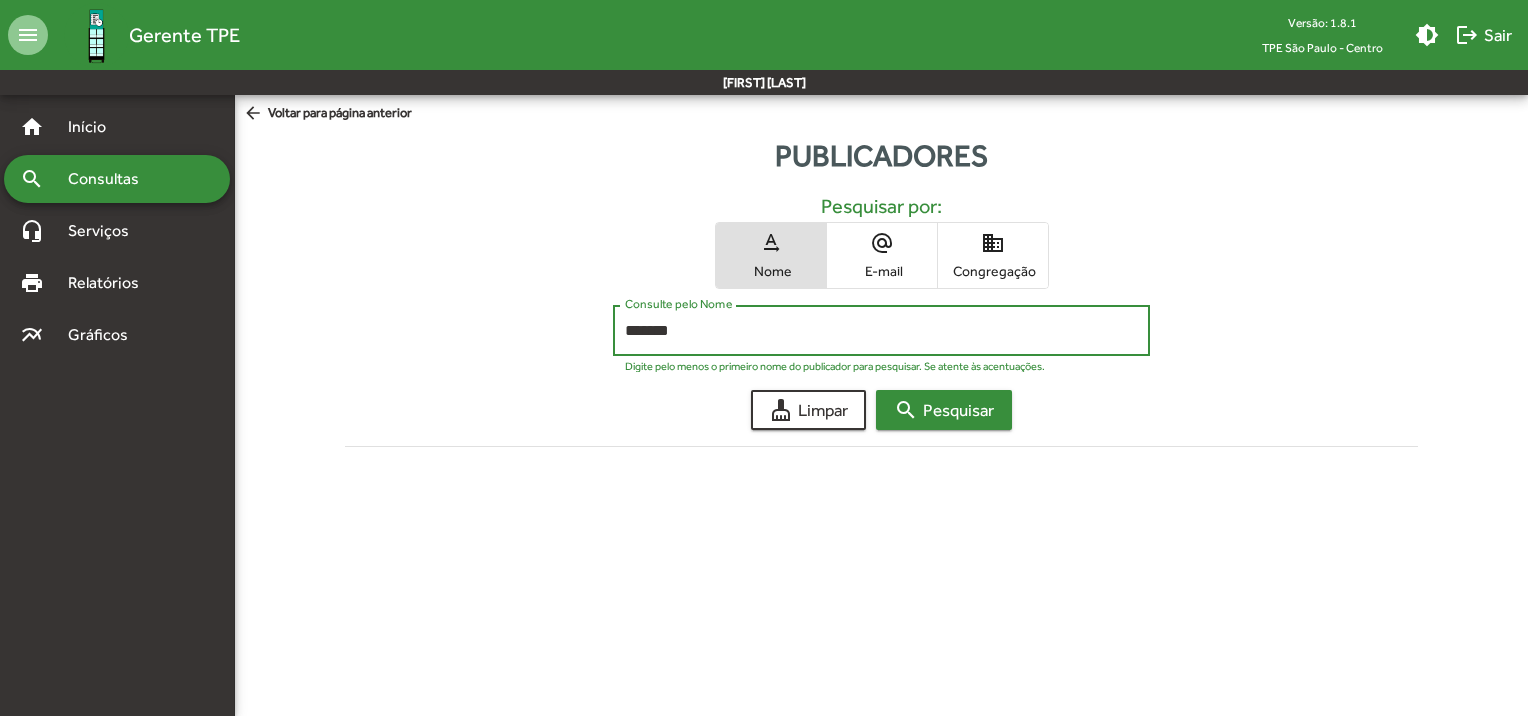 type on "*******" 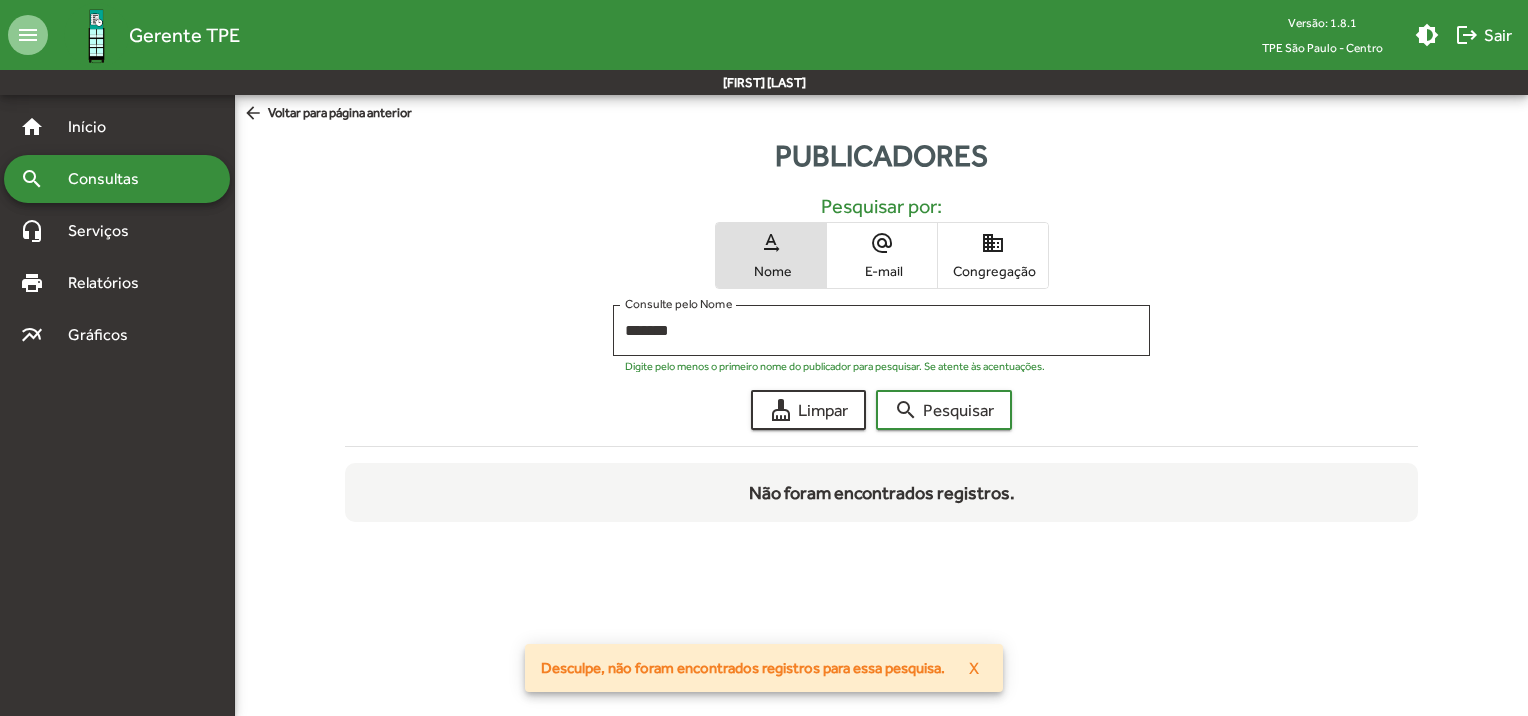 click on "domain Congregação" at bounding box center (993, 255) 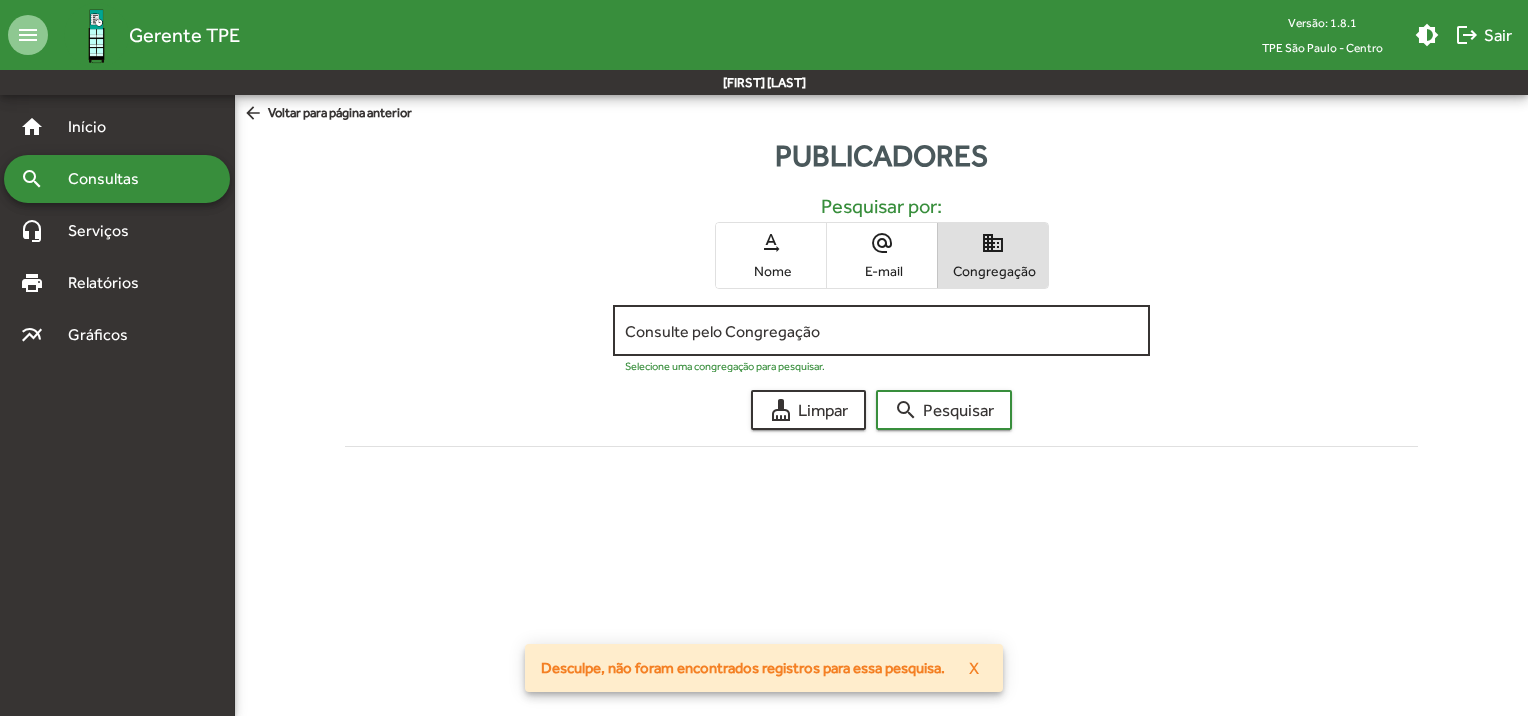 click on "Consulte pelo Congregação" 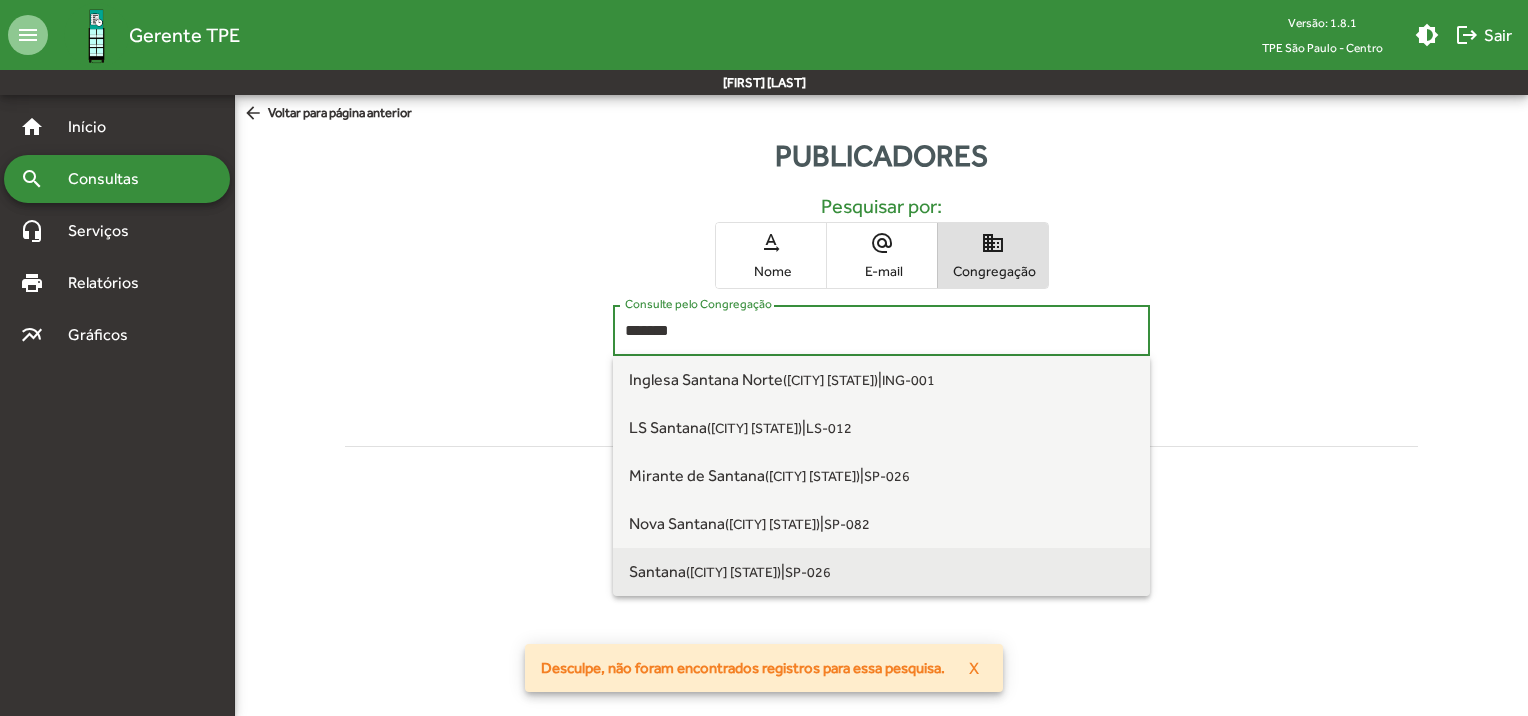 click on "[CITY] ([CITY] [STATE]) | [CODE]" at bounding box center [881, 572] 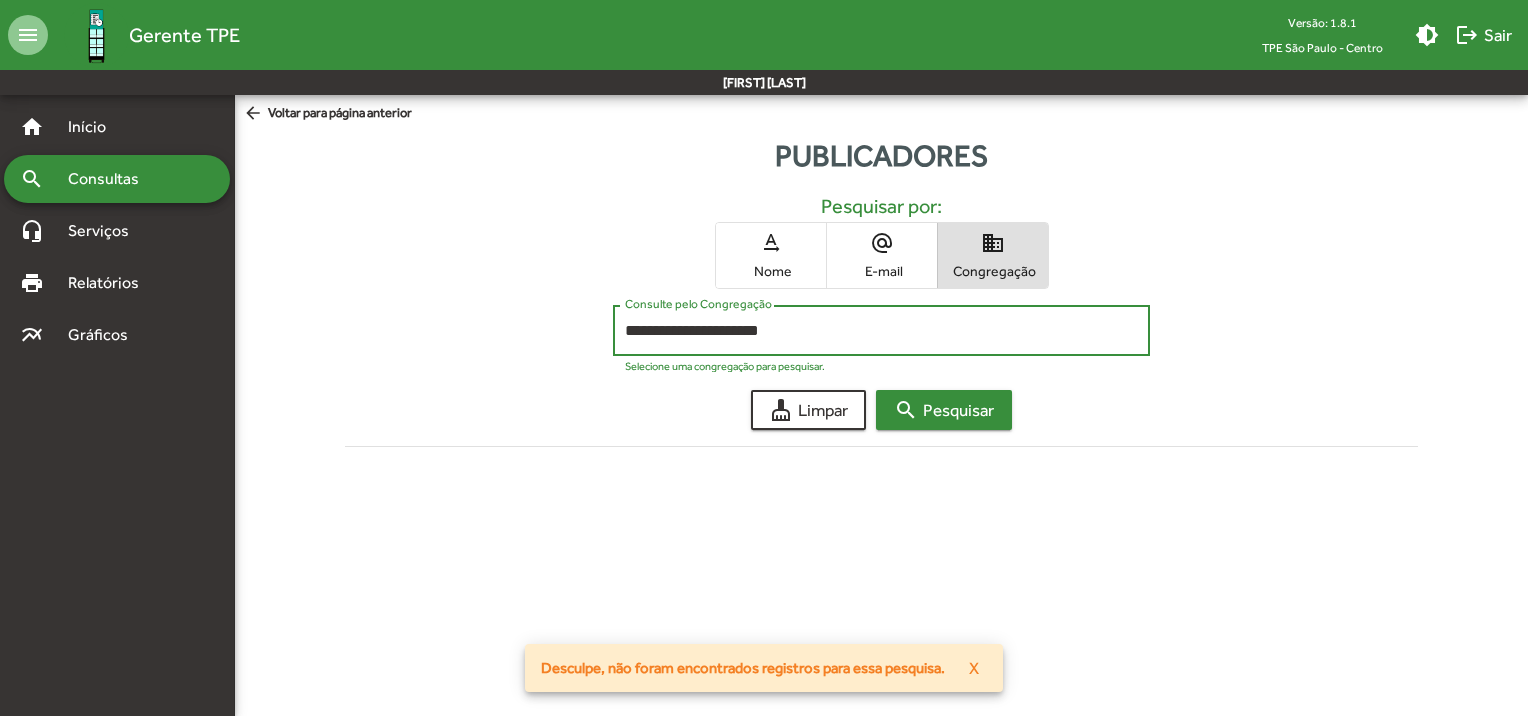 click on "search  Pesquisar" 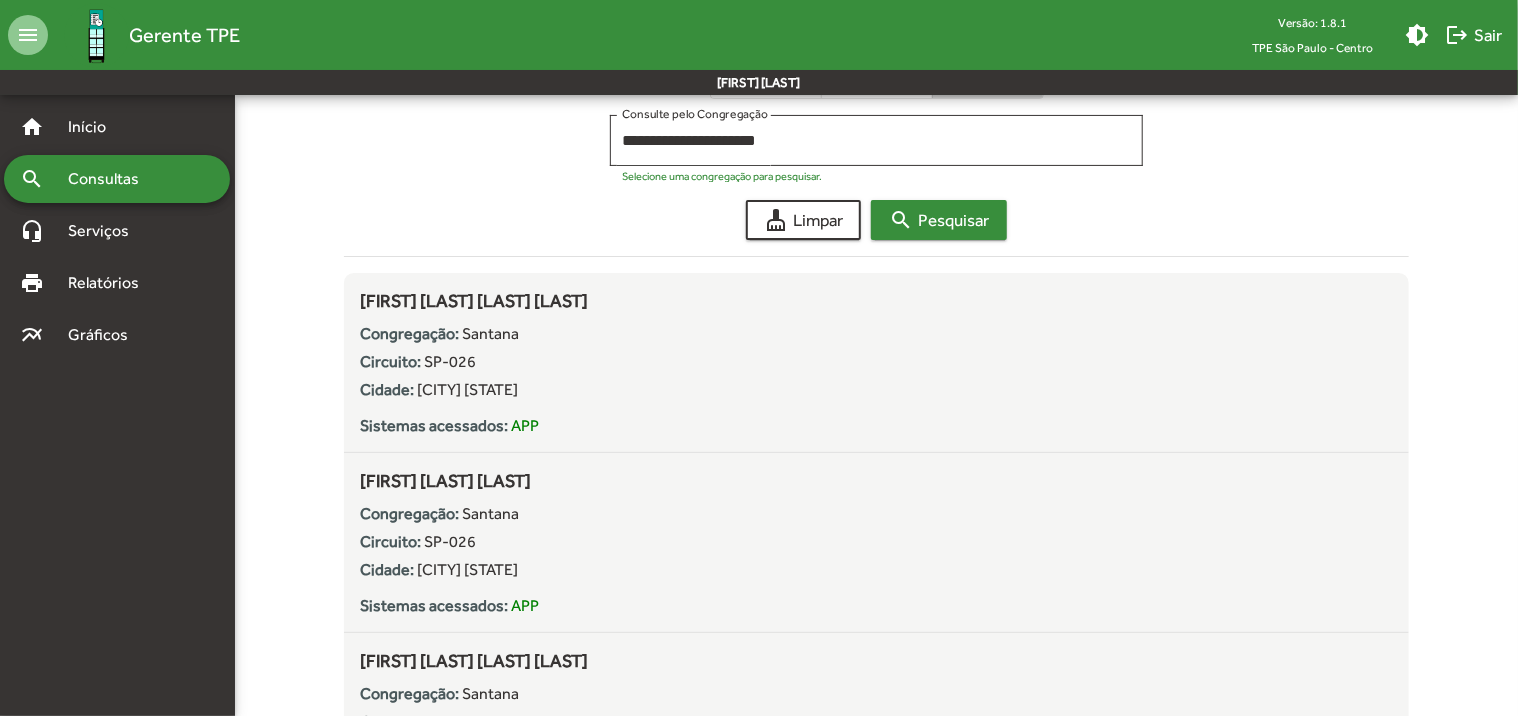 scroll, scrollTop: 0, scrollLeft: 0, axis: both 